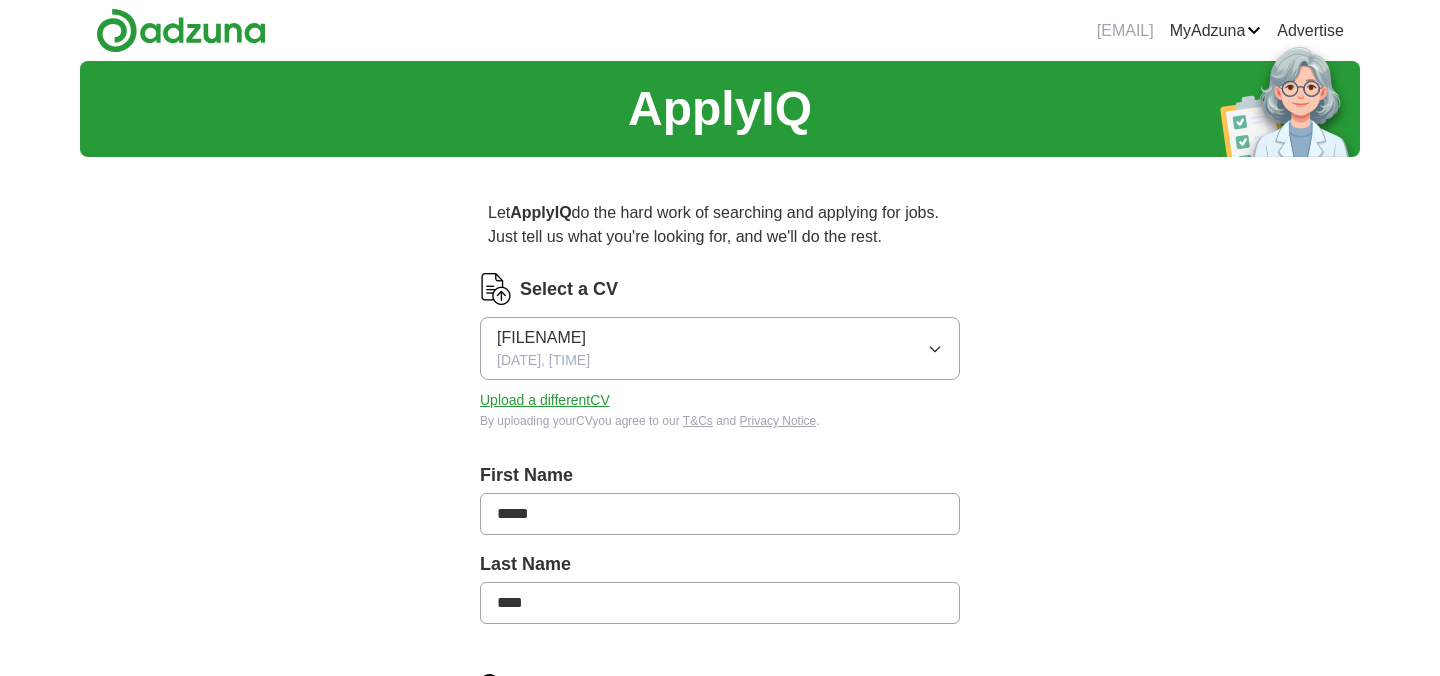 scroll, scrollTop: 0, scrollLeft: 0, axis: both 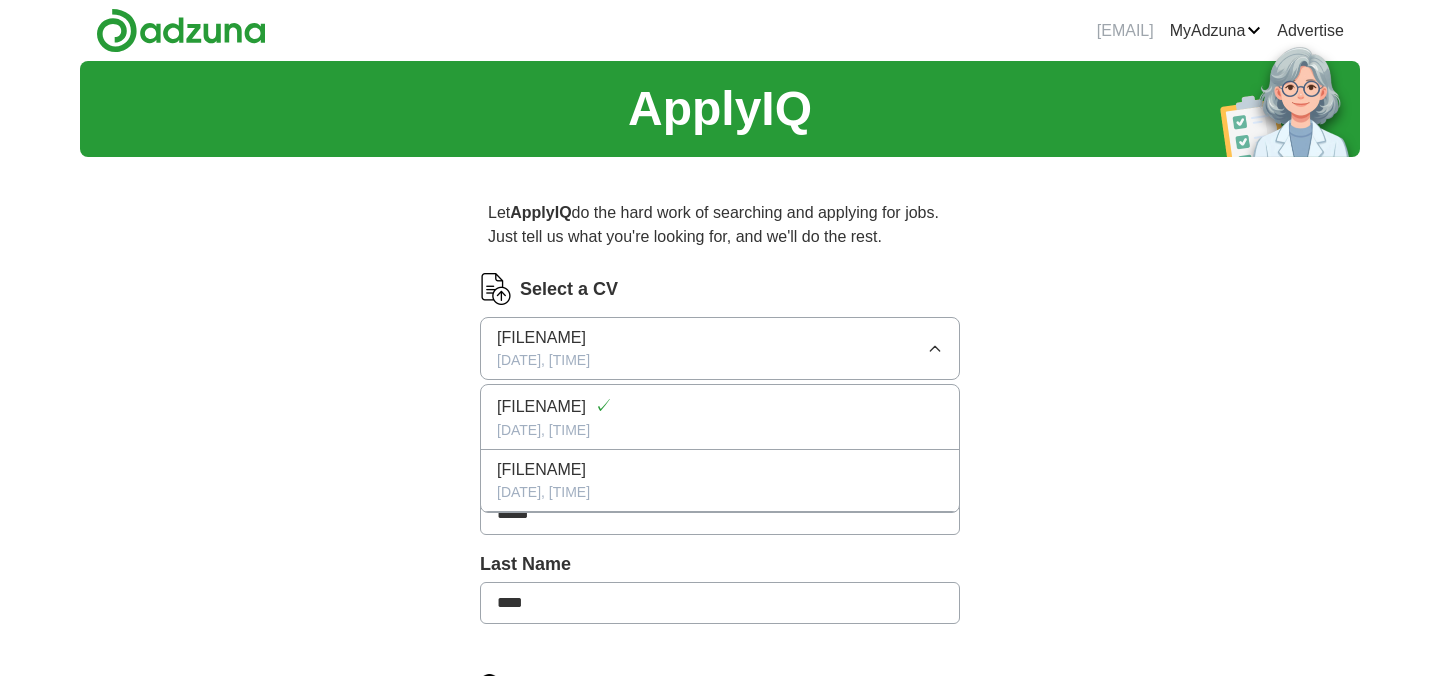 click 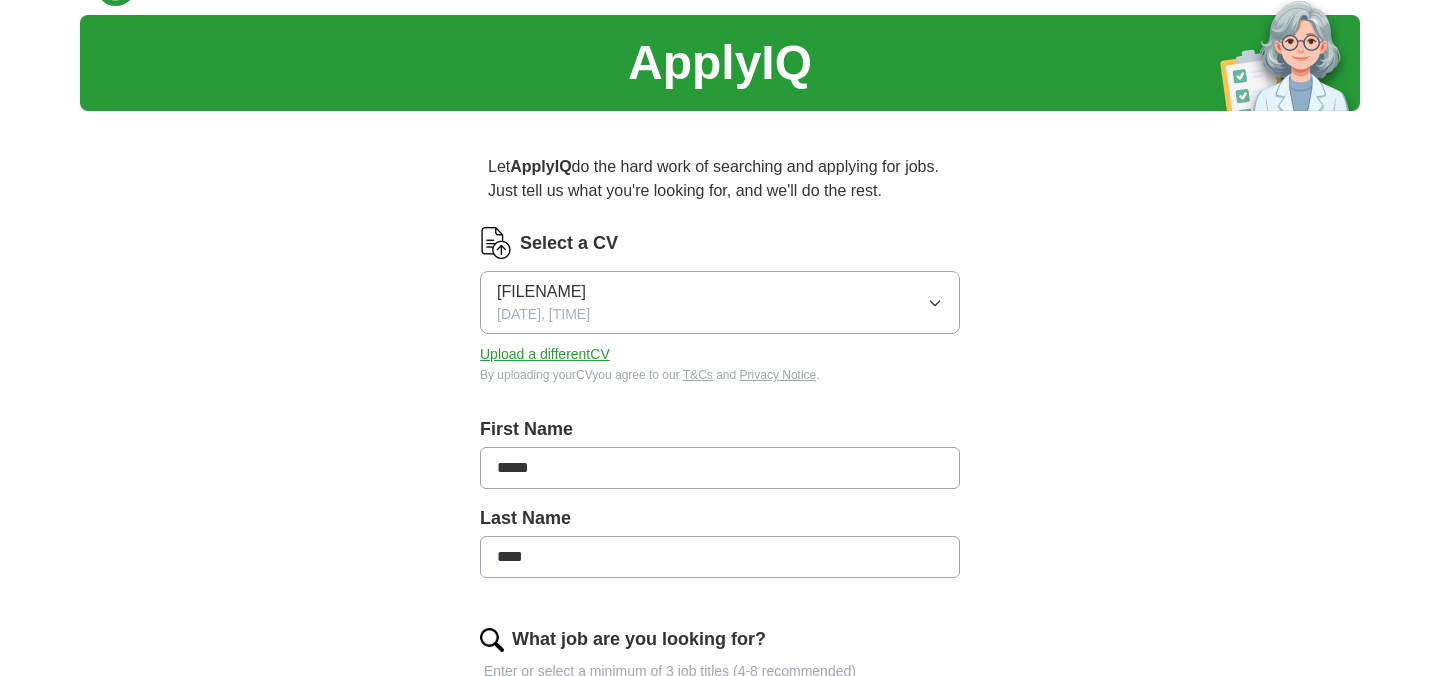 scroll, scrollTop: 0, scrollLeft: 0, axis: both 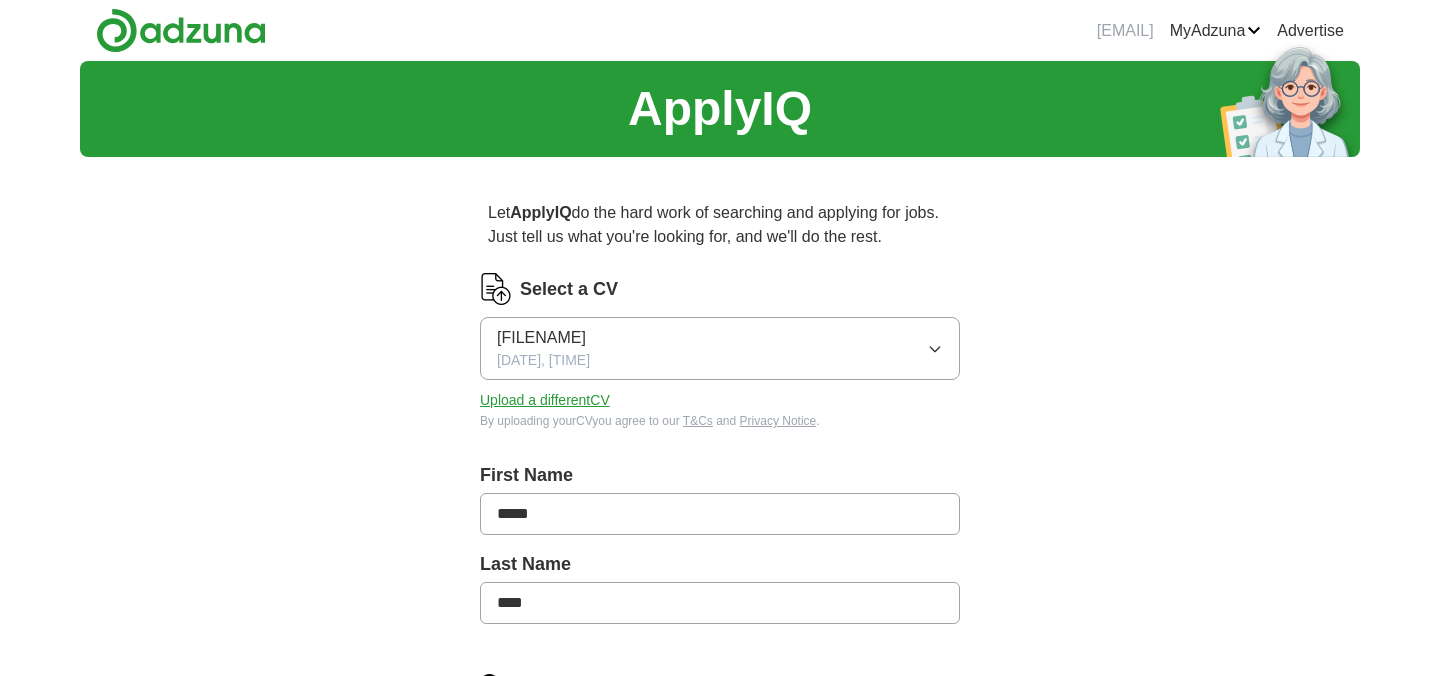 click on "[FILENAME] [DATE], [TIME]" at bounding box center [720, 348] 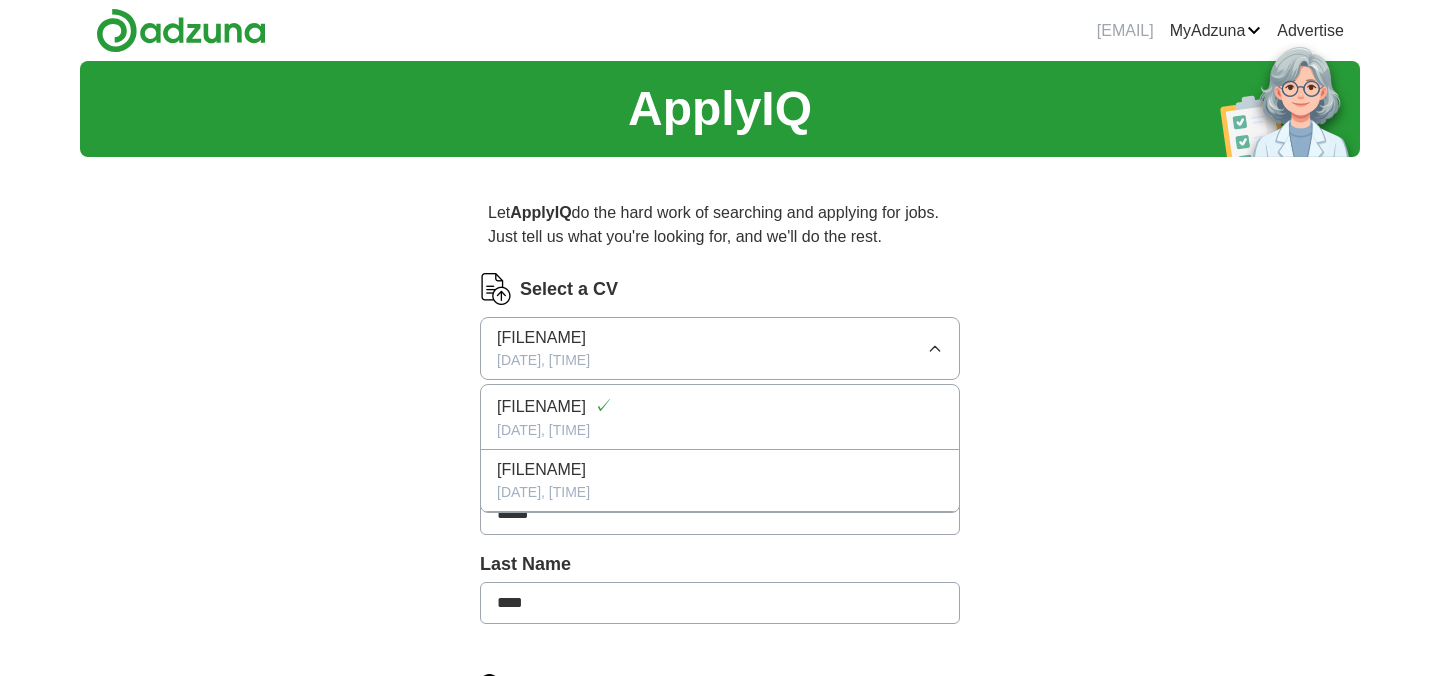 click on "ApplyIQ Let ApplyIQ do the hard work of searching and applying for jobs. Just tell us what you're looking for, and we'll do the rest. Select a CV [FILENAME] [DATE], [TIME] [FILENAME] ✓ [DATE], [TIME] [FILENAME] [DATE], [TIME] Upload a different CV By uploading your CV you agree to our T&Cs and Privacy Notice. First Name [NAME] Last Name [NAME] What job are you looking for? Enter or select a minimum of 3 job titles (4-8 recommended) SEO Content Writer + Content Strategist + Lead Content Editor + Content Marketing Manager + Digital Content Specialist + Blogger + Content Analyst + SEO Specialist + Web Content Manager + Select all Where do you want to work? 25 mile radius What's your minimum salary? At least £ - per year £ 20 k £ 100 k+ Start applying for jobs By registering, you consent to us applying to suitable jobs for you" at bounding box center (720, 838) 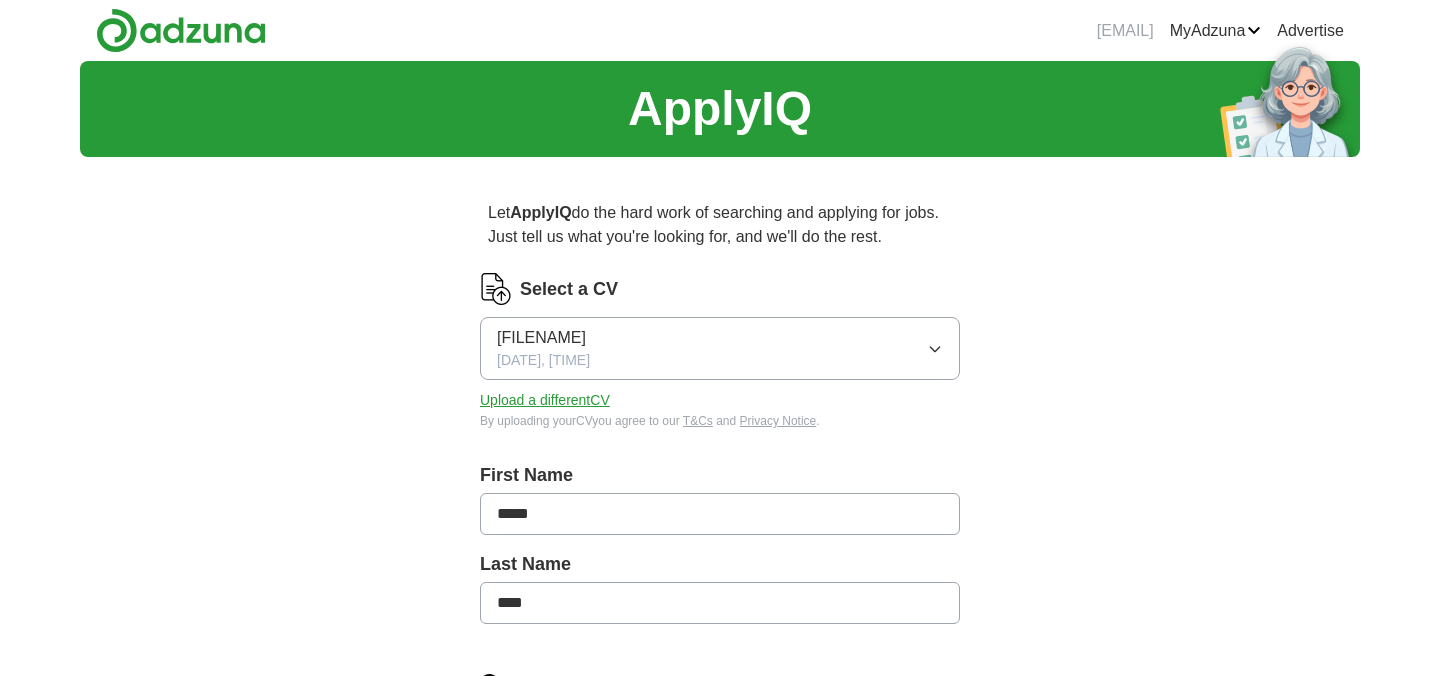 click on "Upload a different  CV" at bounding box center (545, 400) 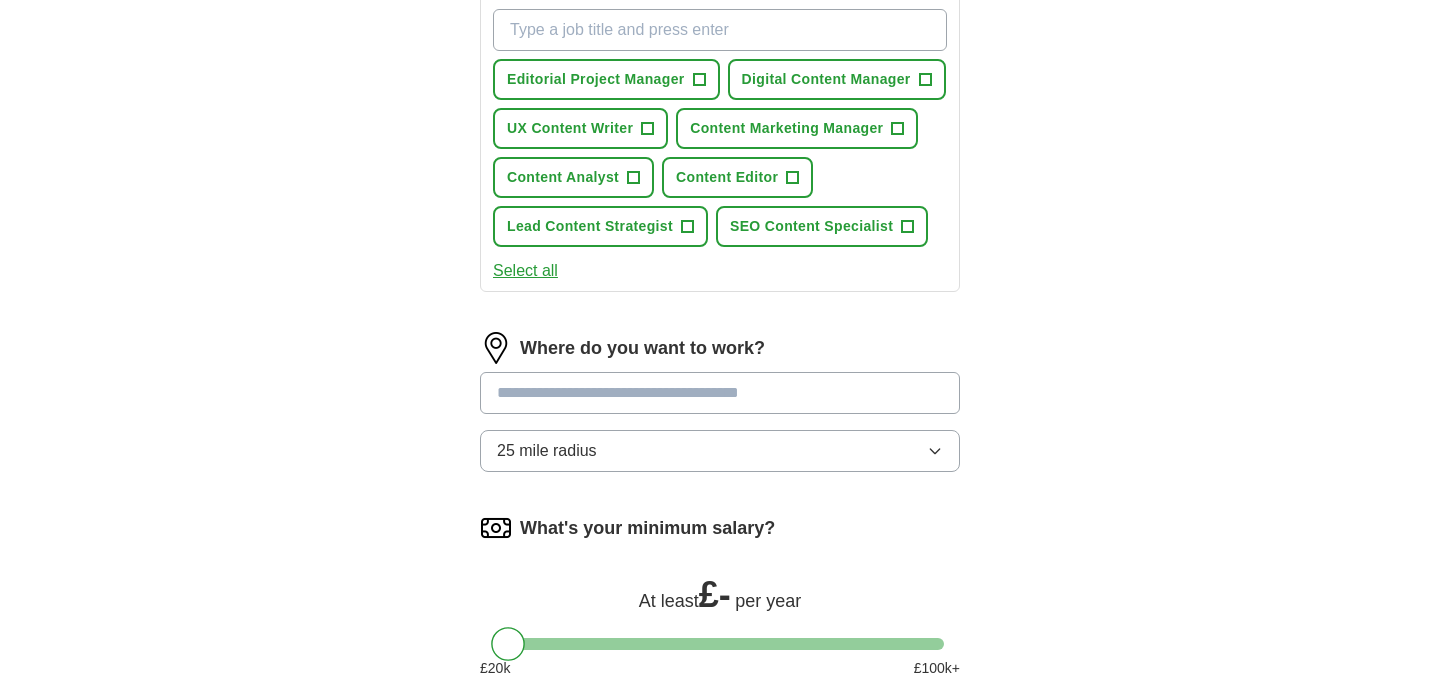scroll, scrollTop: 558, scrollLeft: 0, axis: vertical 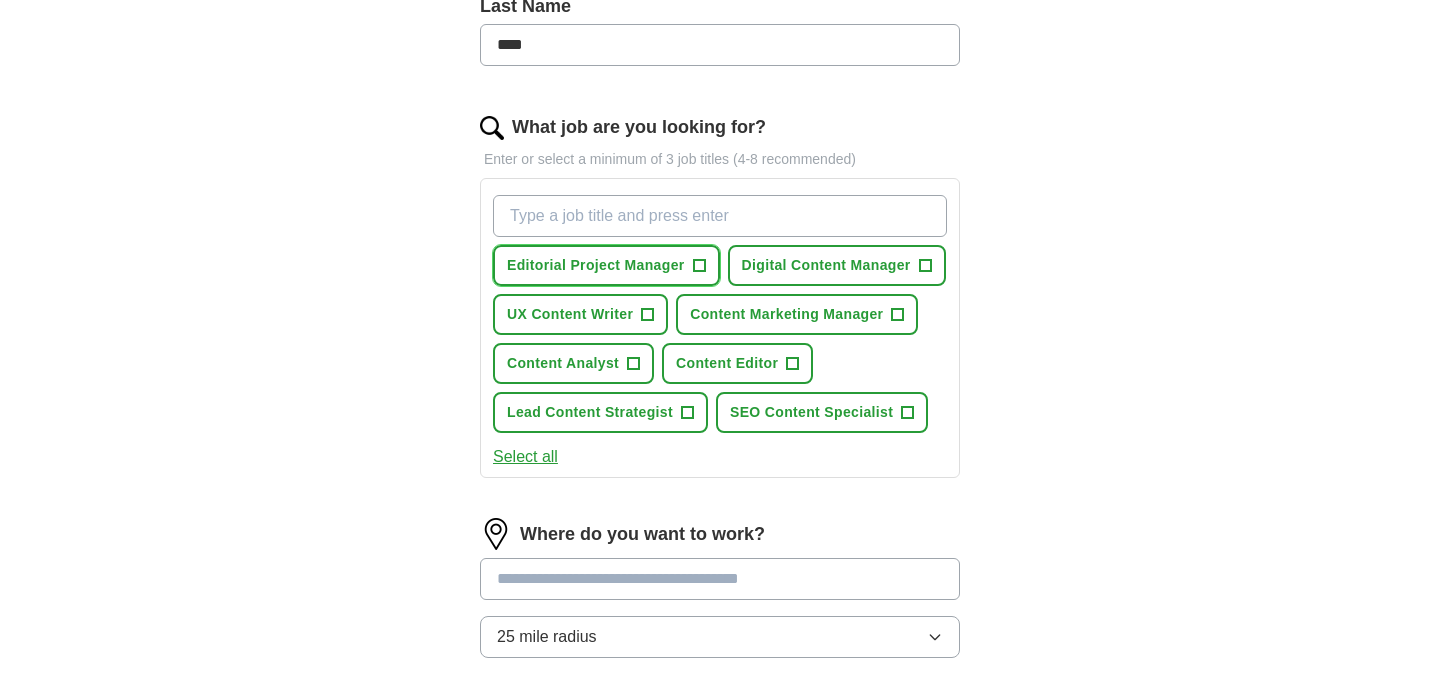 click on "Editorial Project Manager" at bounding box center (596, 265) 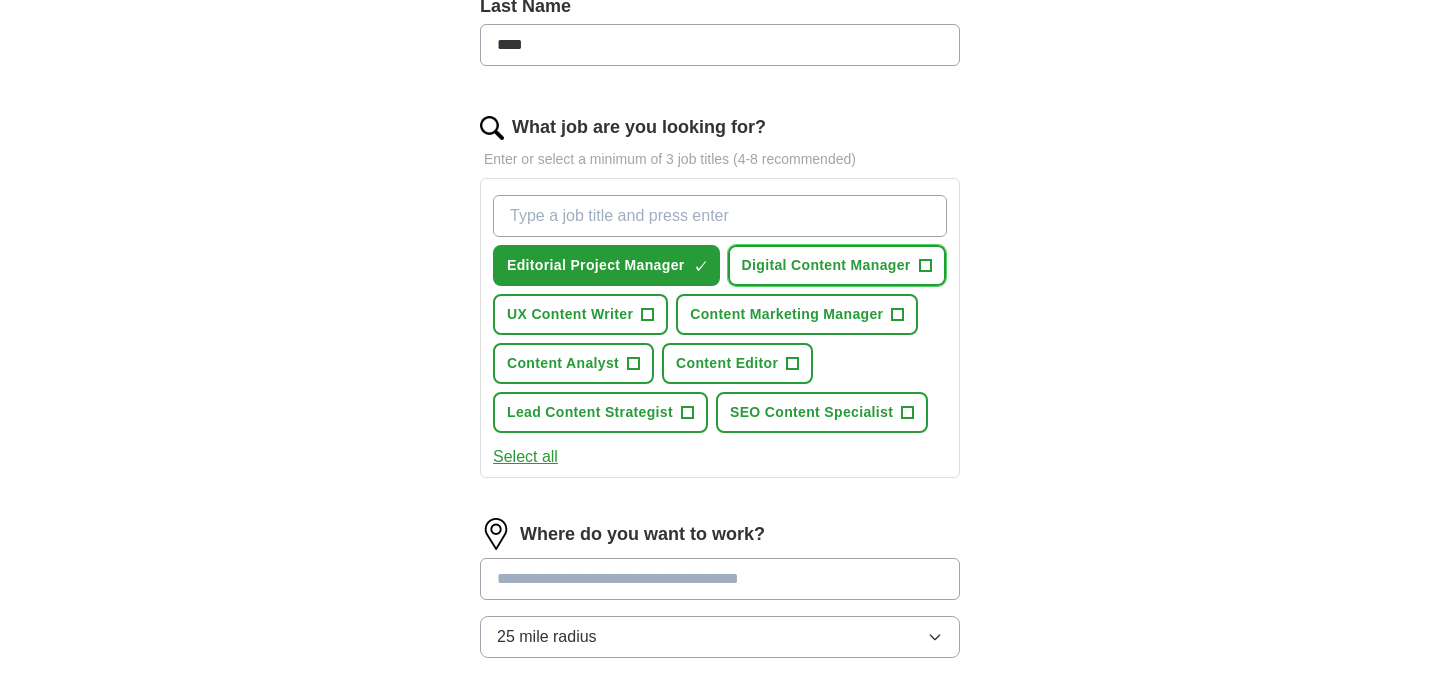 click on "Digital Content Manager" at bounding box center [826, 265] 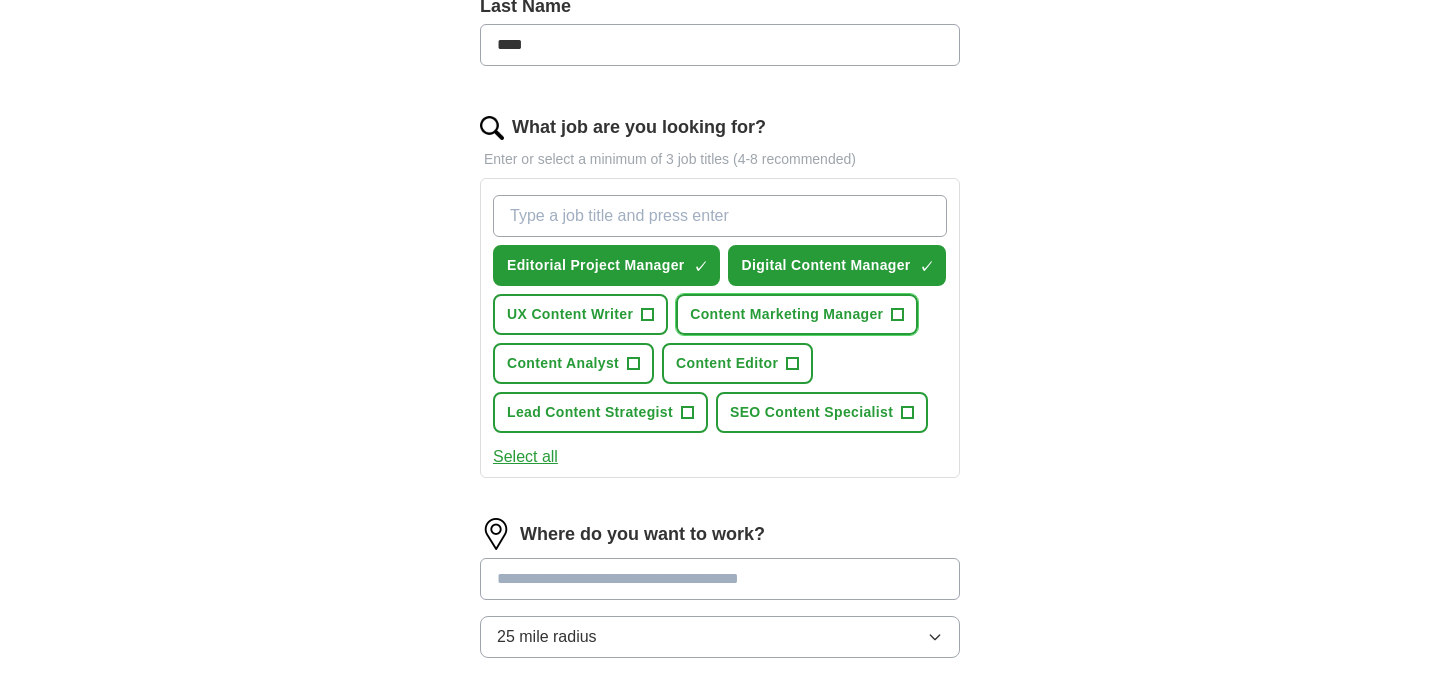 click on "Content Marketing Manager" at bounding box center (786, 314) 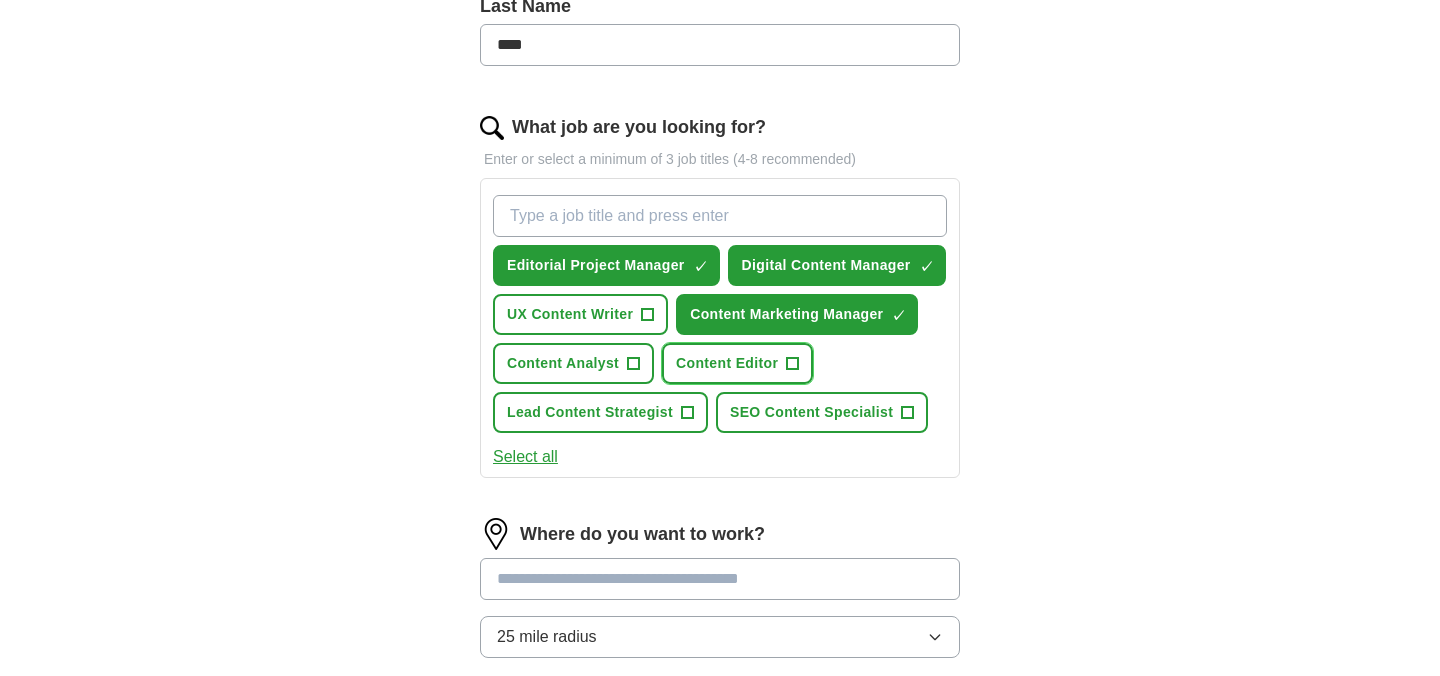click on "Content Editor" at bounding box center [727, 363] 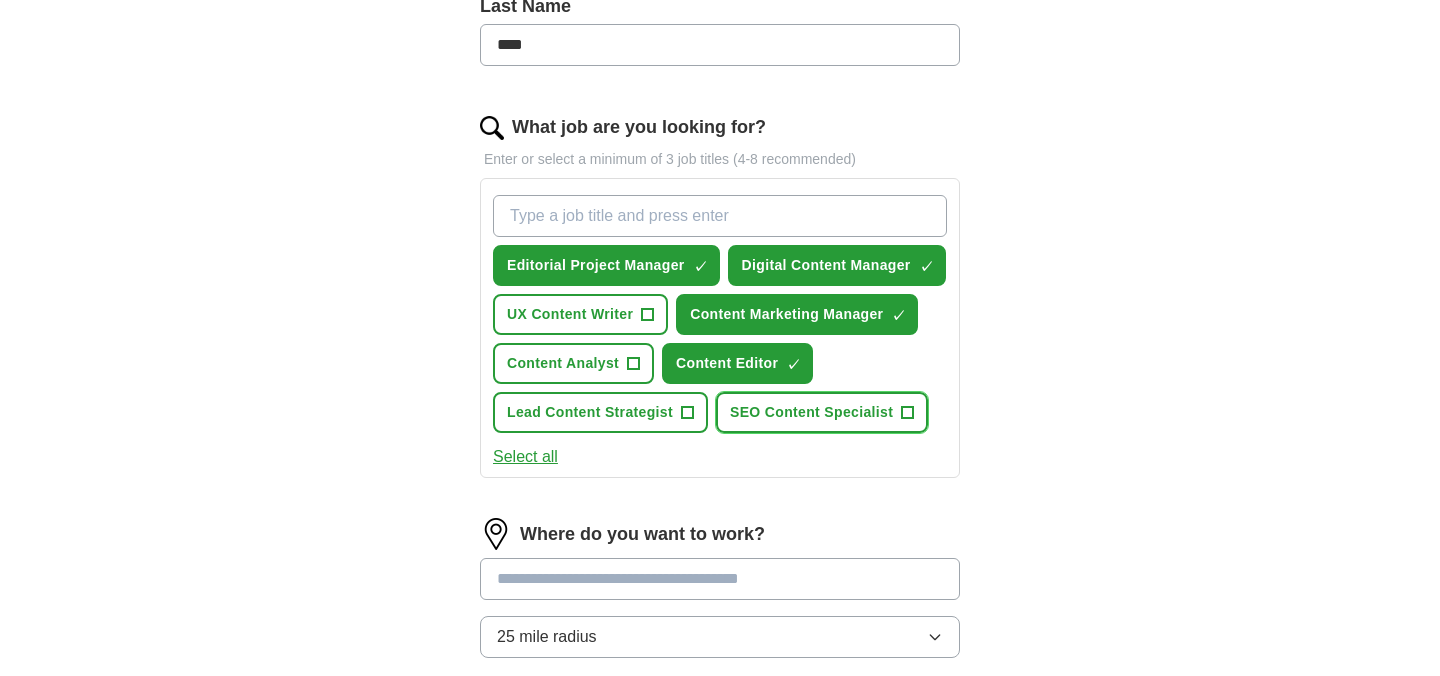 click on "SEO Content Specialist" at bounding box center (811, 412) 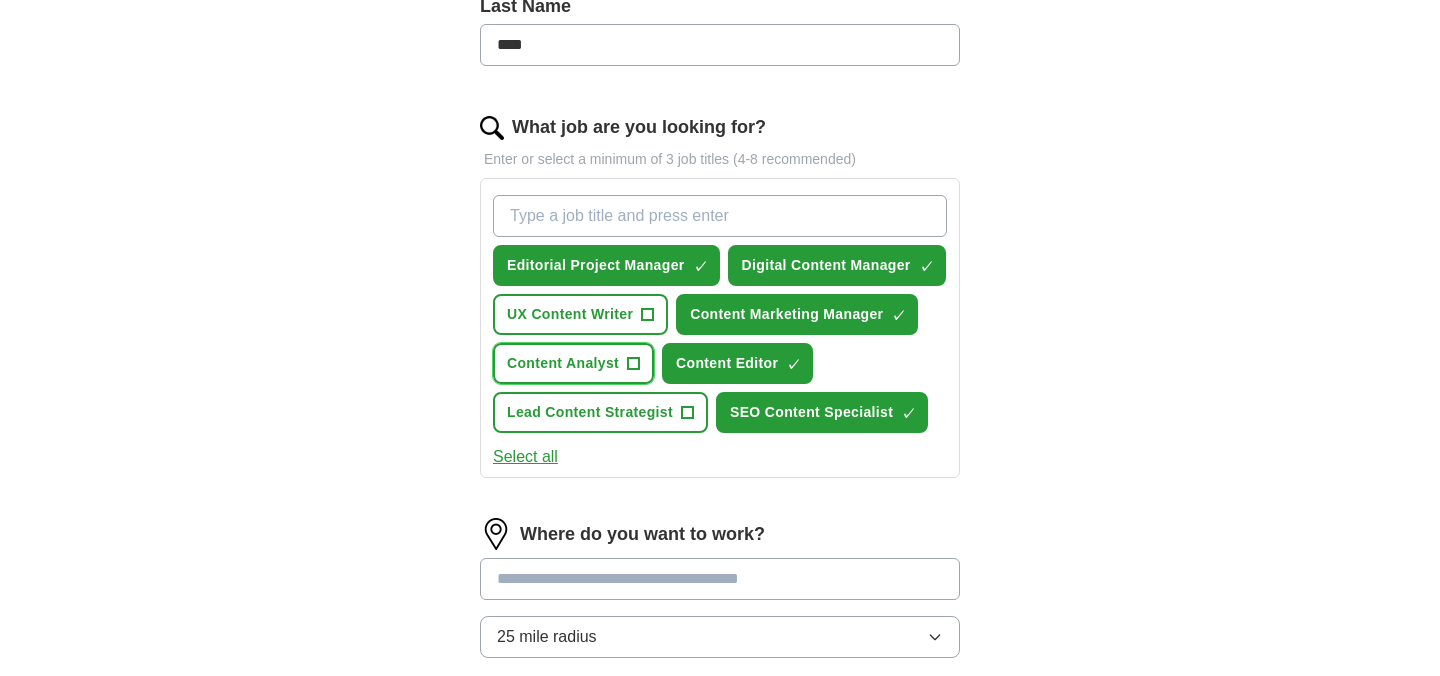 click on "Content Analyst" at bounding box center [563, 363] 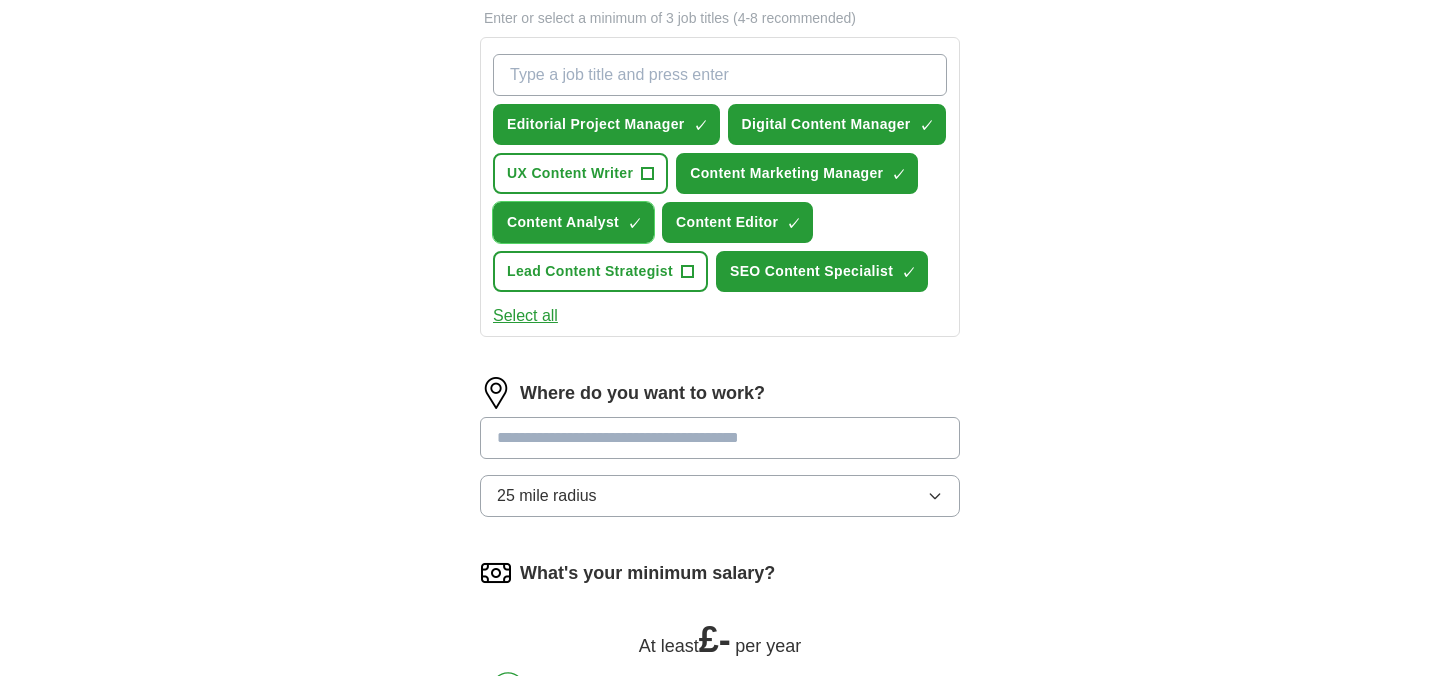 scroll, scrollTop: 700, scrollLeft: 0, axis: vertical 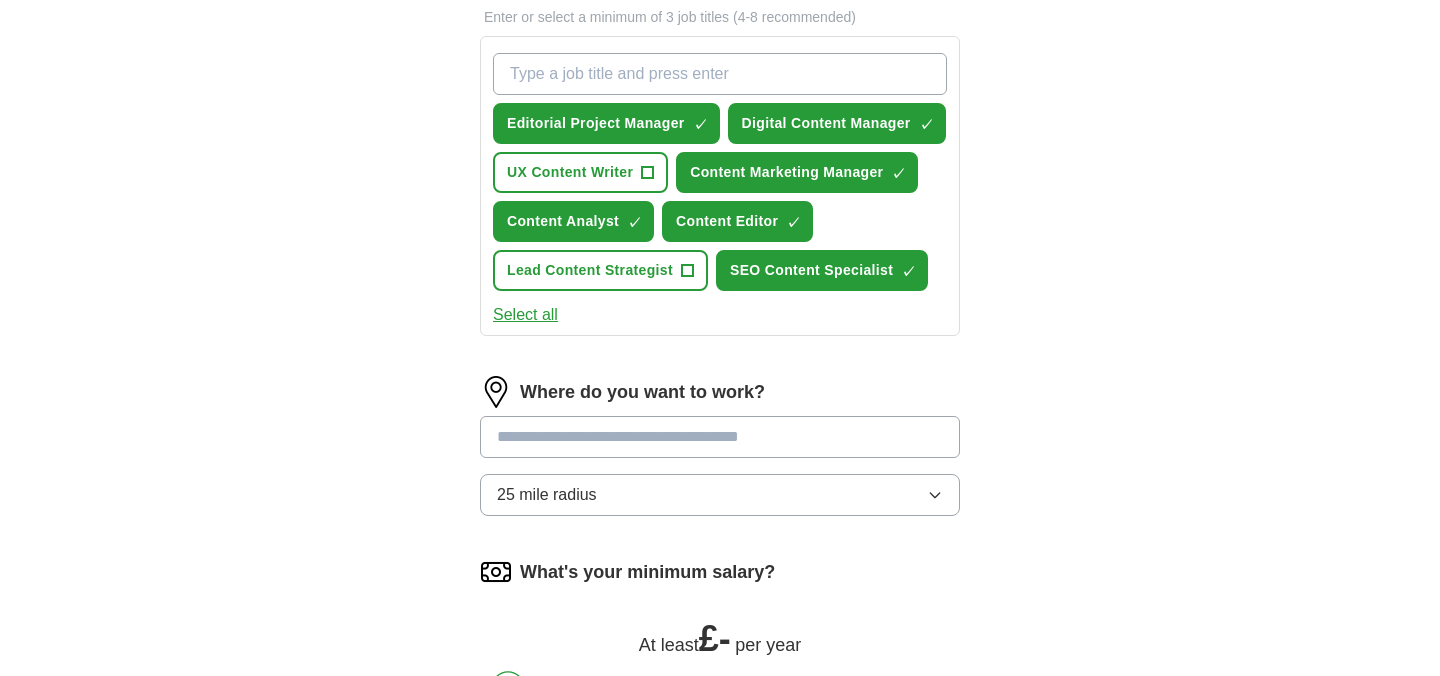 click at bounding box center [720, 437] 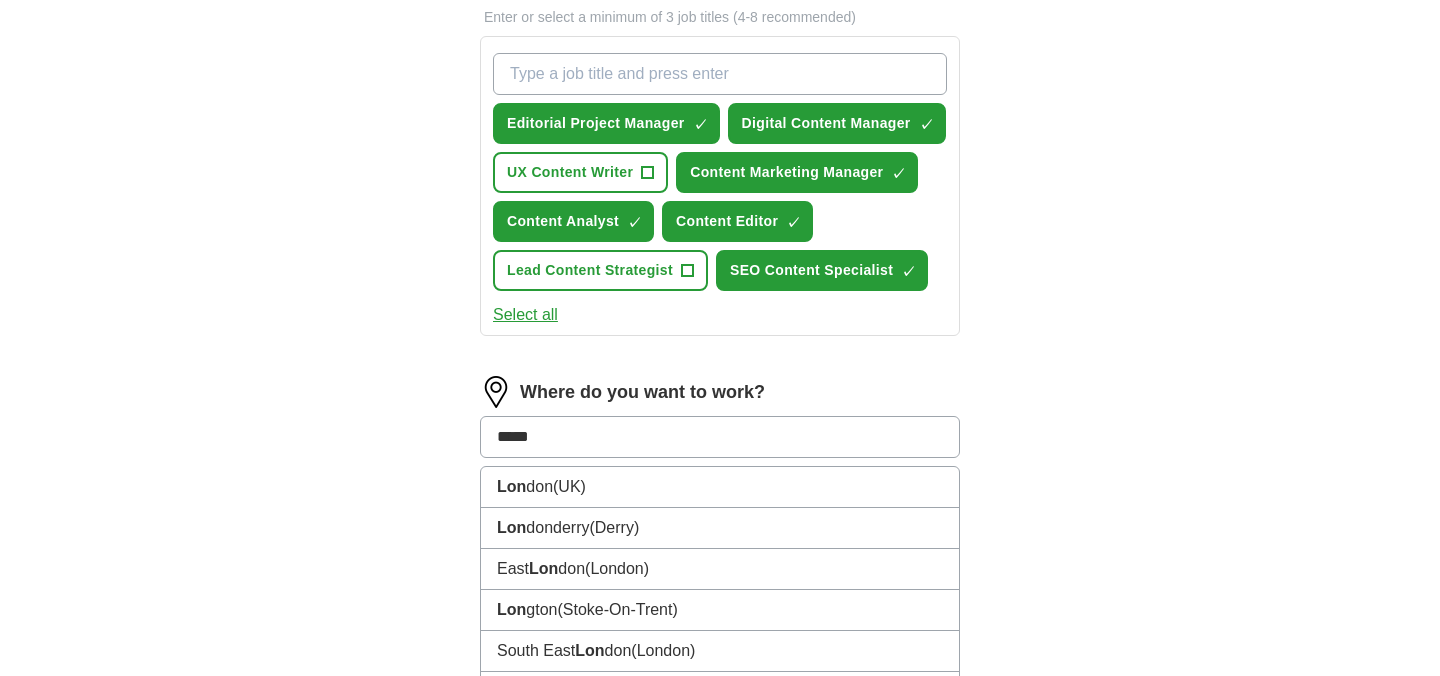 type on "******" 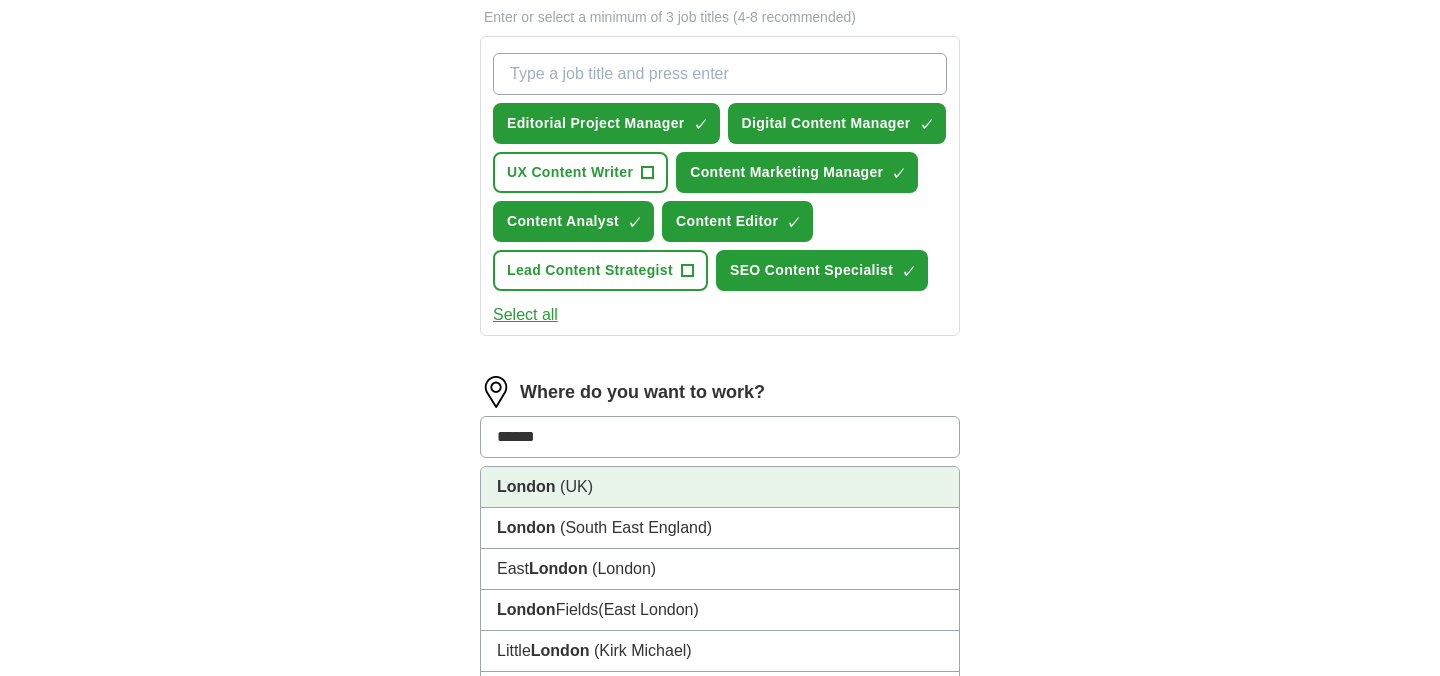 click on "[CITY]   ([COUNTRY])" at bounding box center (720, 487) 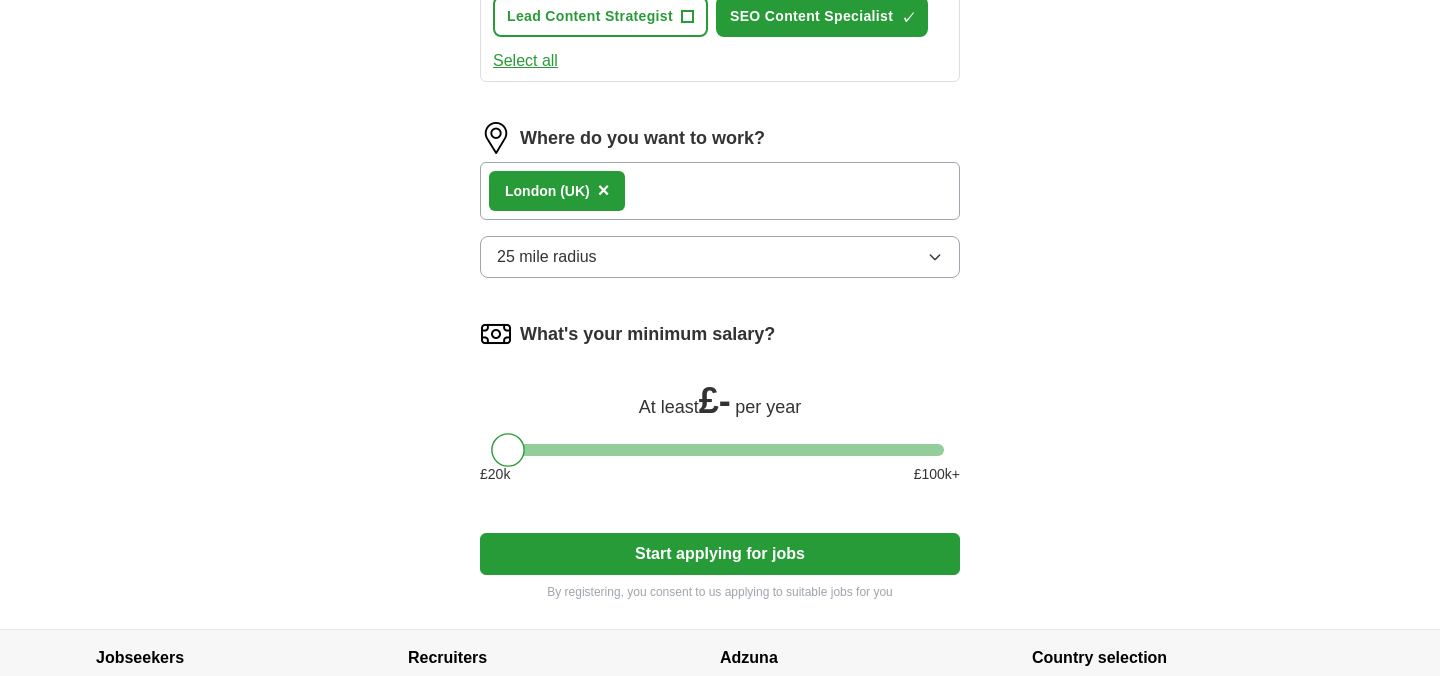 scroll, scrollTop: 957, scrollLeft: 0, axis: vertical 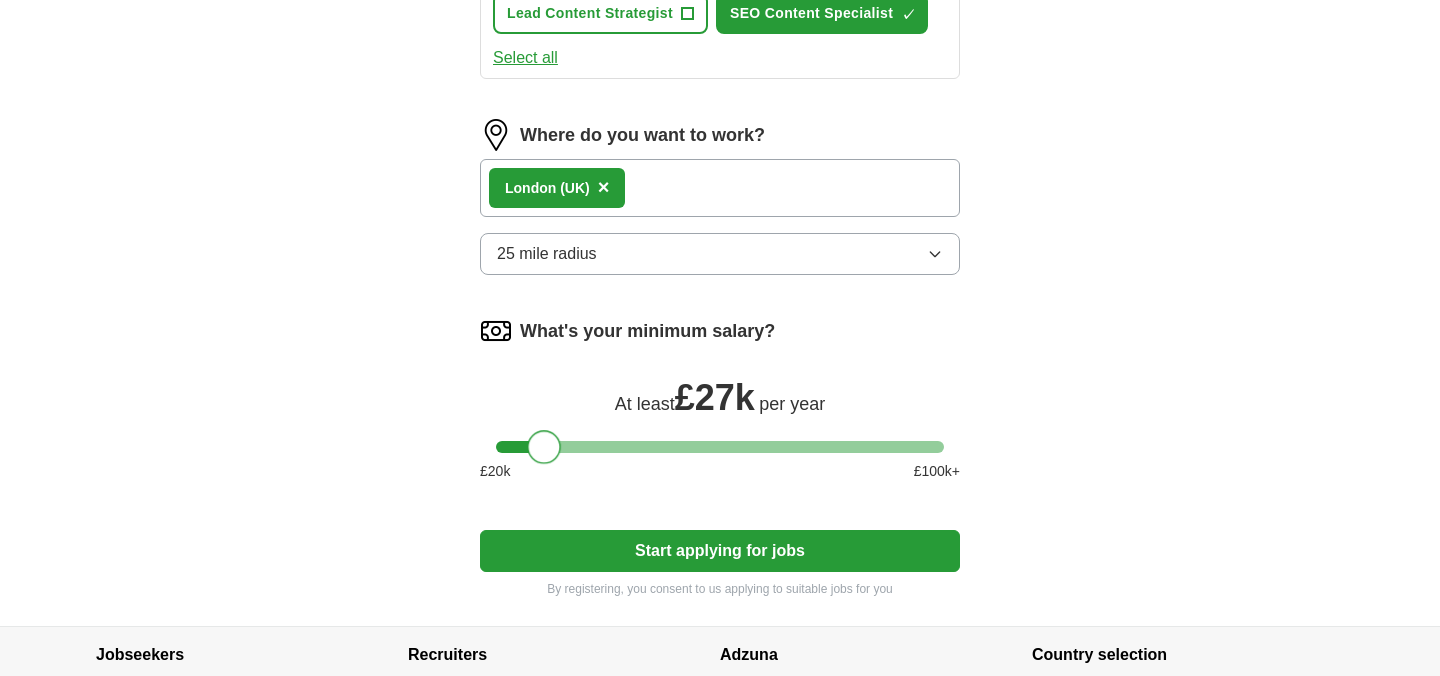 drag, startPoint x: 509, startPoint y: 500, endPoint x: 544, endPoint y: 498, distance: 35.057095 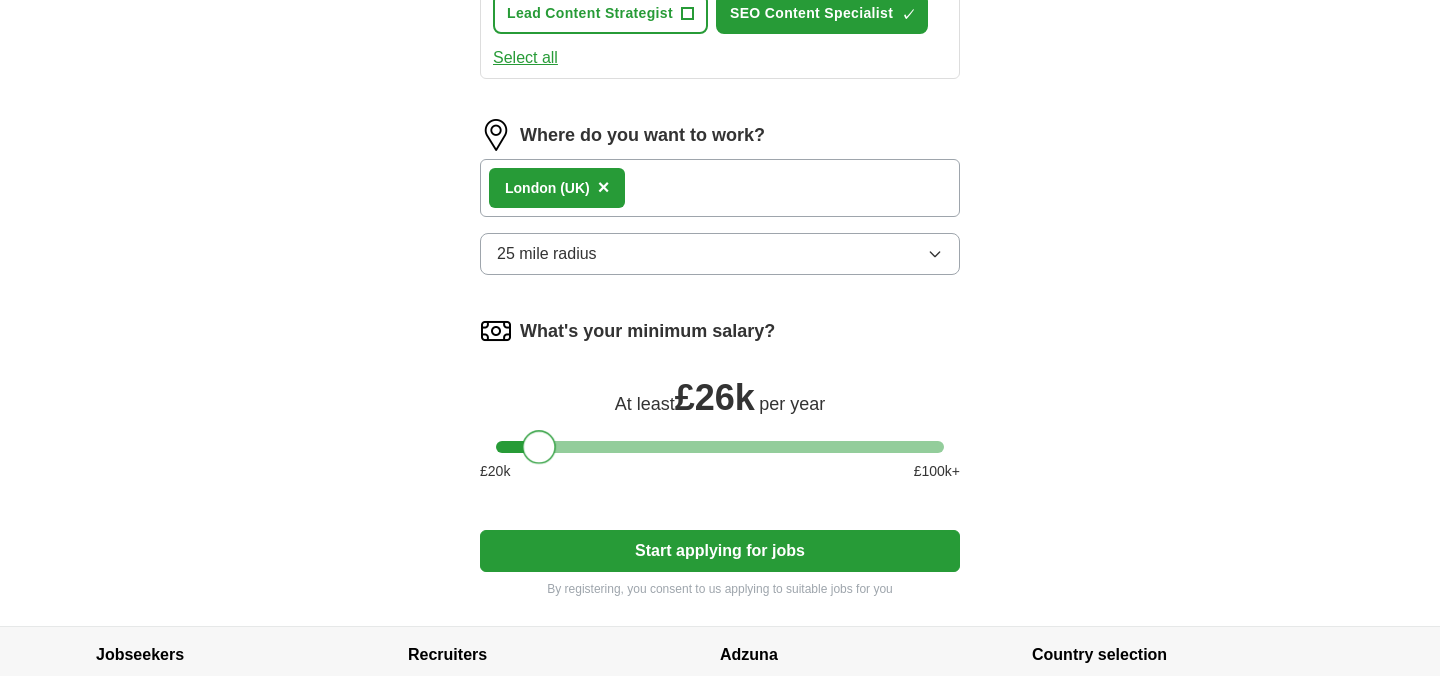 click at bounding box center [539, 447] 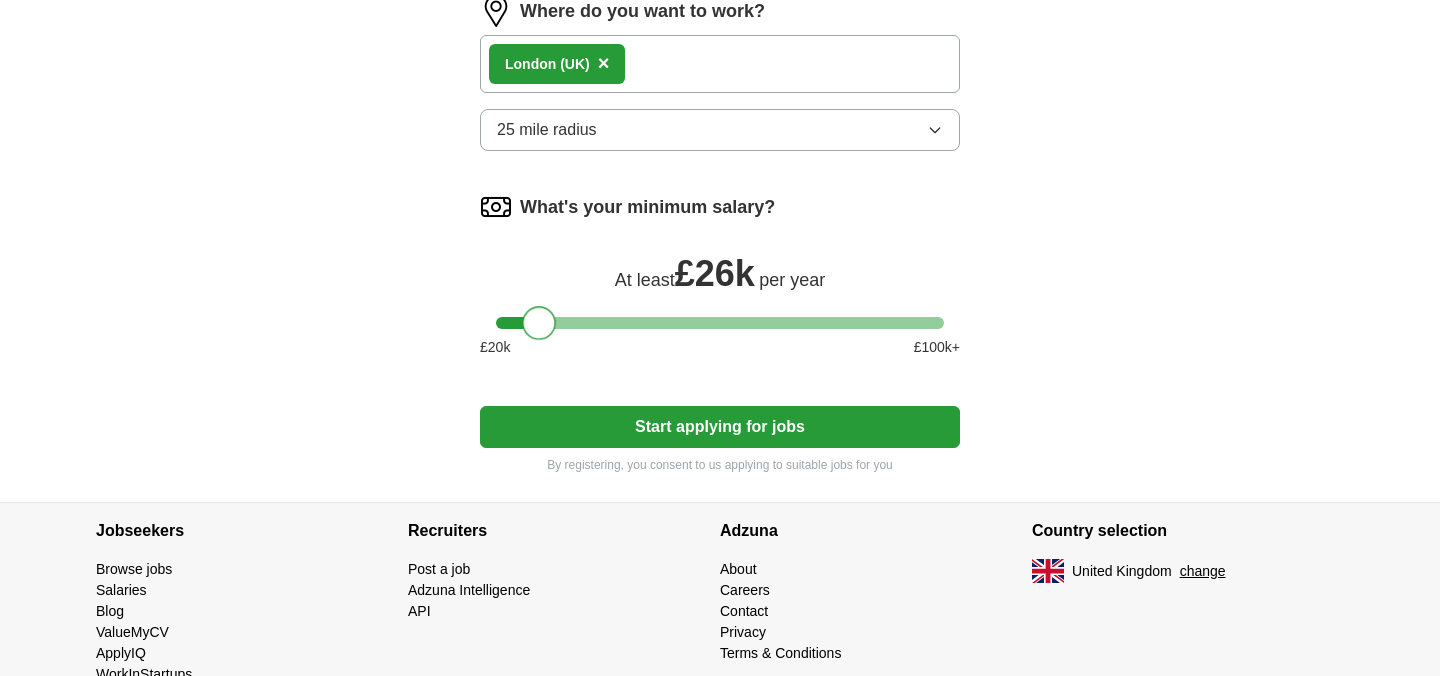 scroll, scrollTop: 1100, scrollLeft: 0, axis: vertical 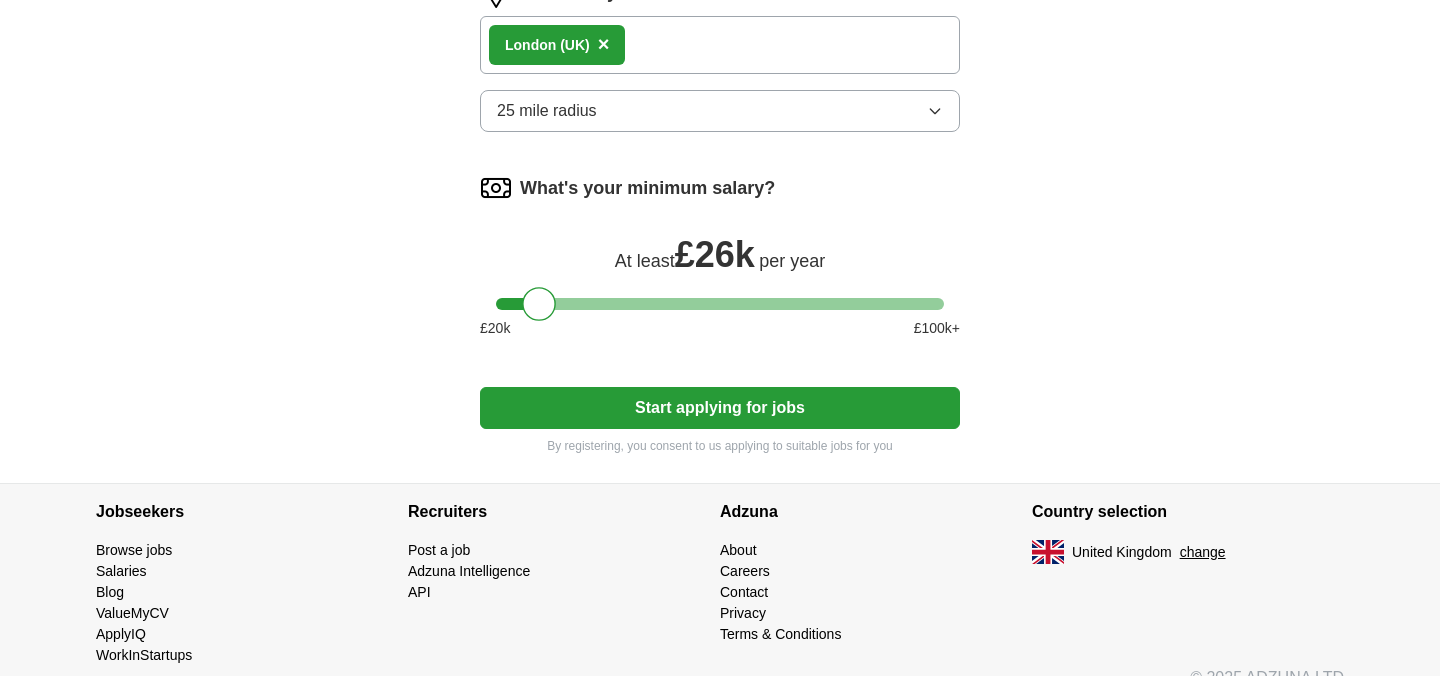 click on "Start applying for jobs" at bounding box center [720, 408] 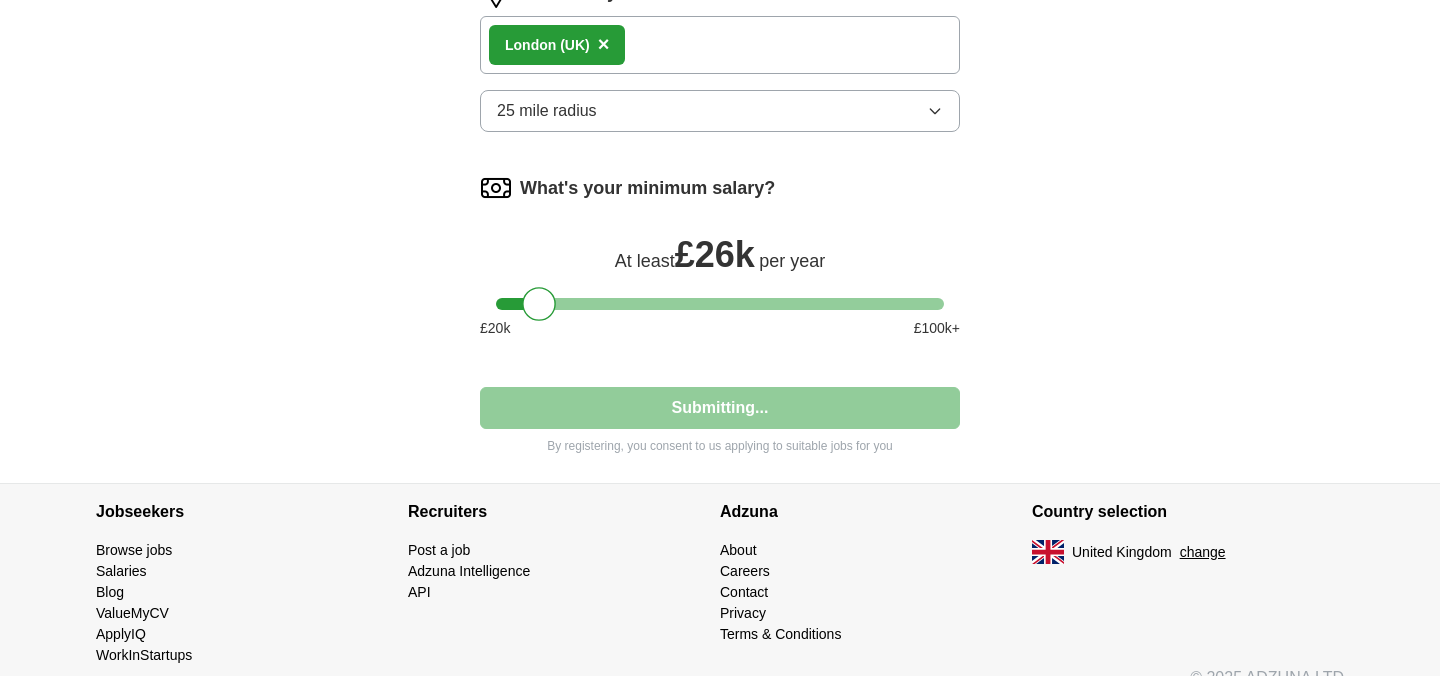 select on "**" 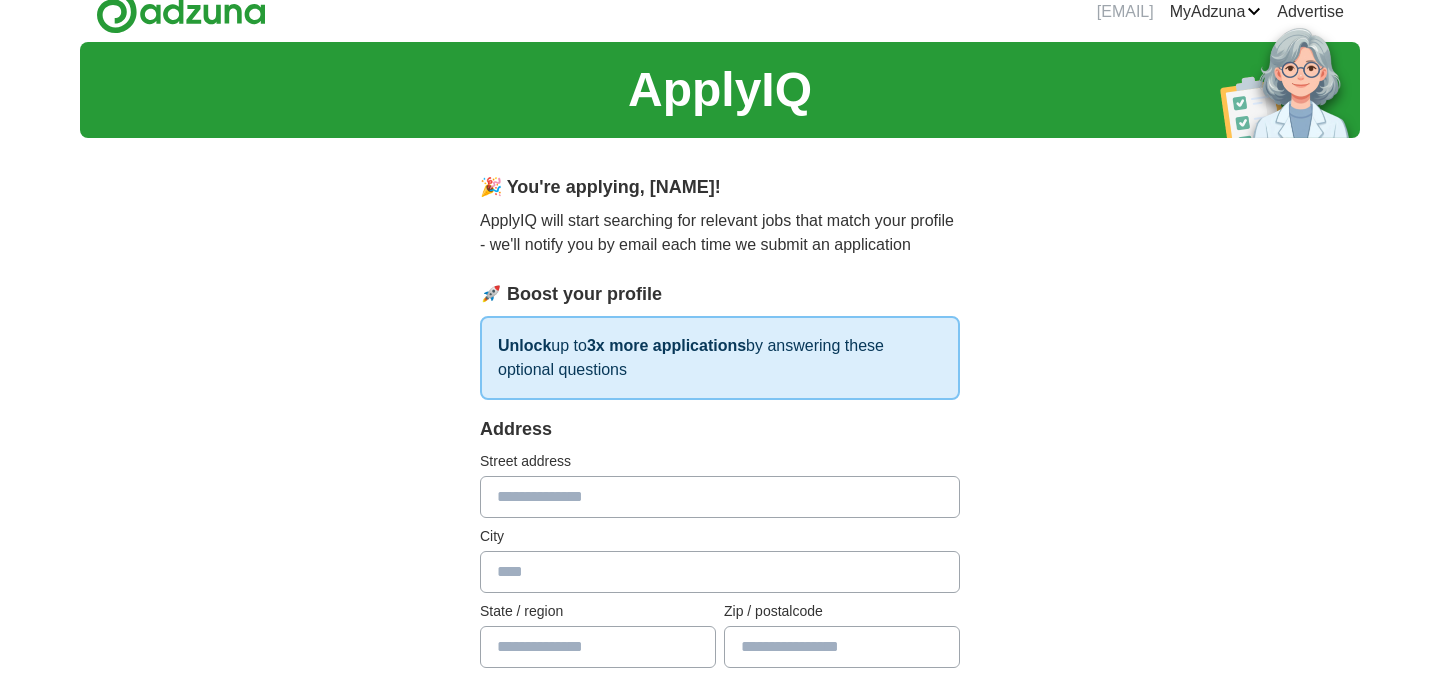 scroll, scrollTop: 0, scrollLeft: 0, axis: both 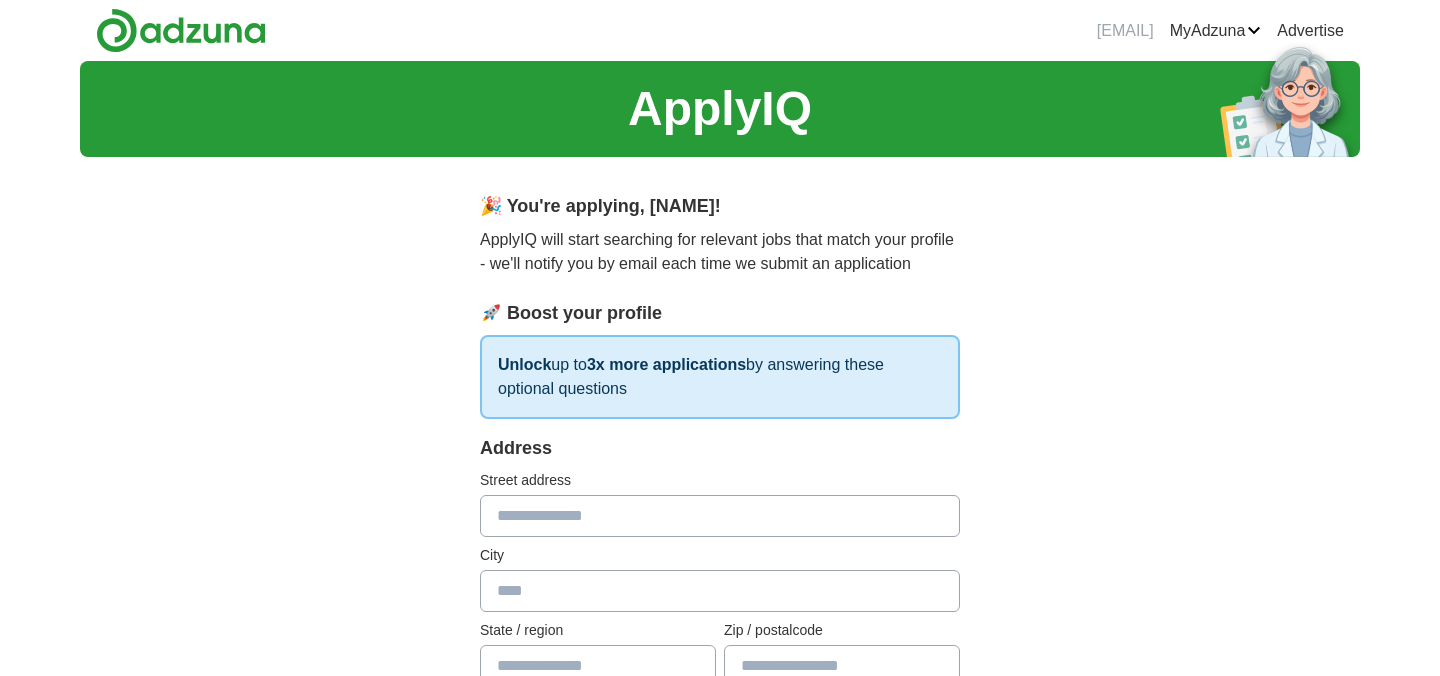 click at bounding box center (720, 516) 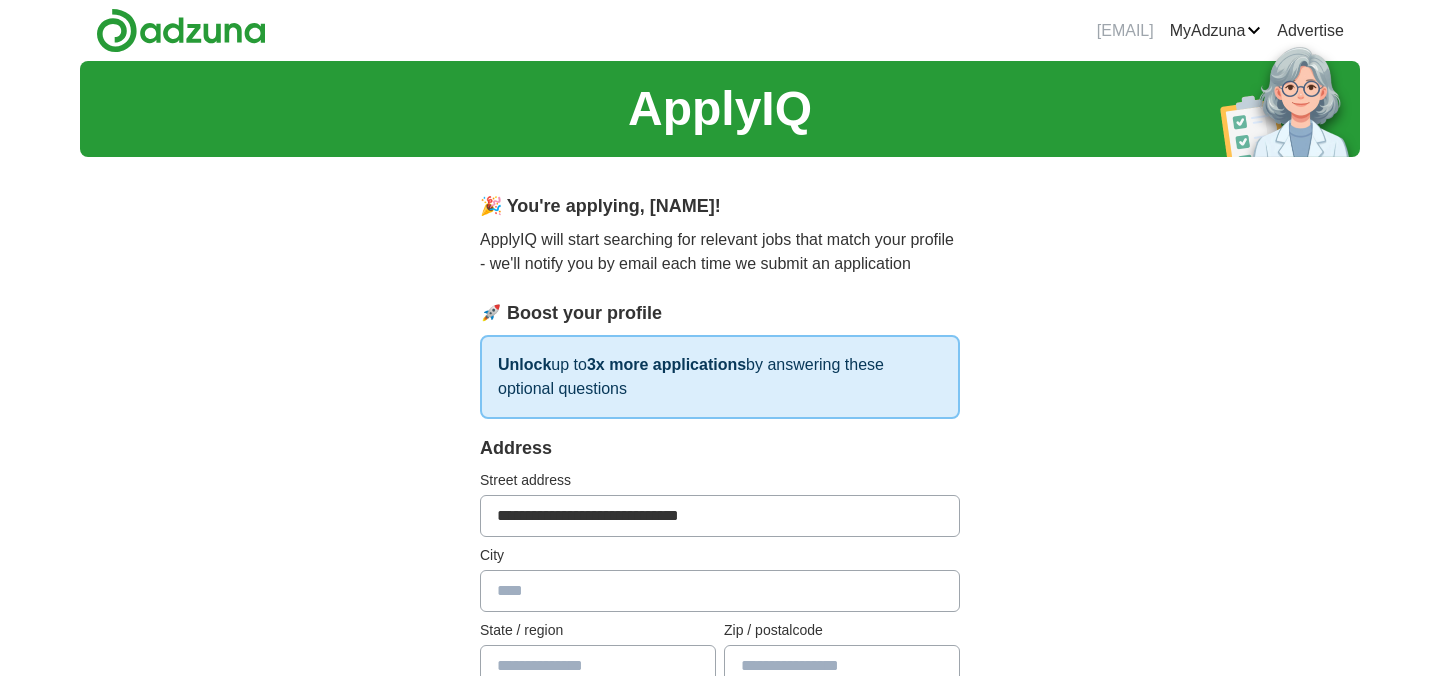 type on "*******" 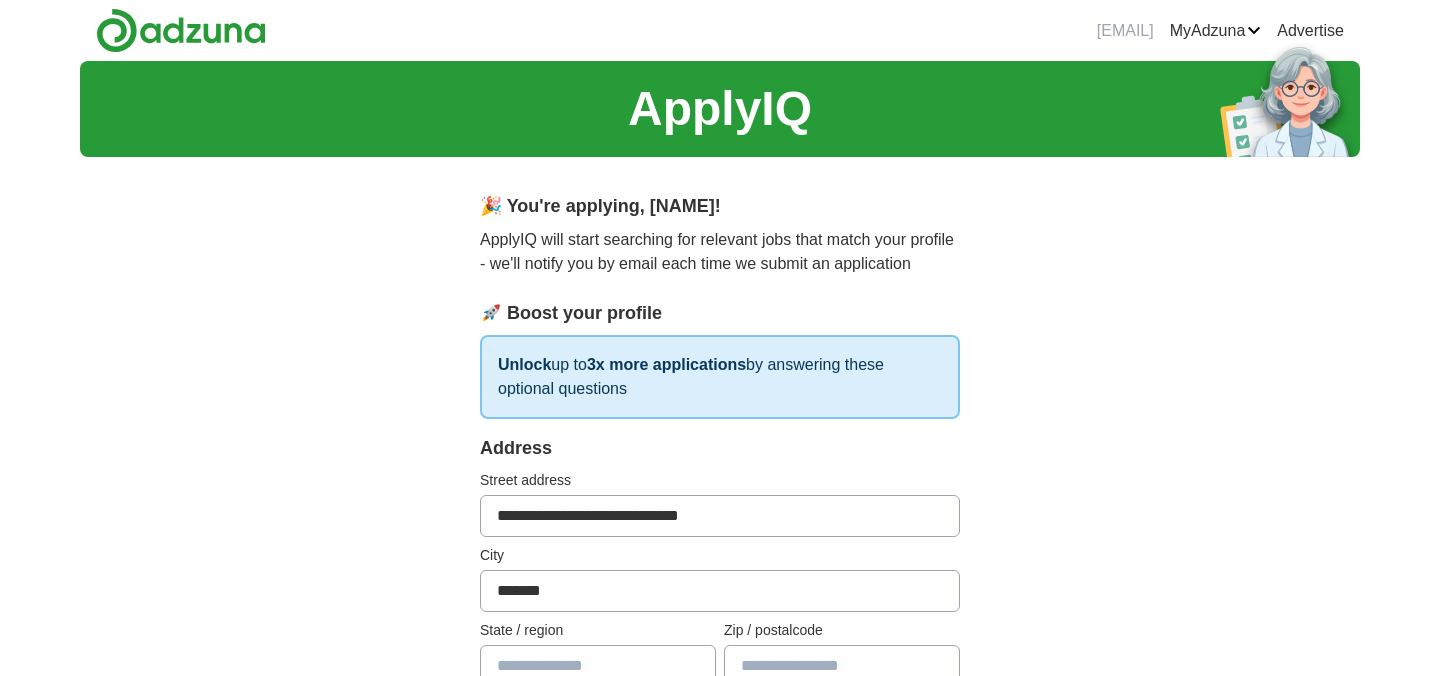 type on "******" 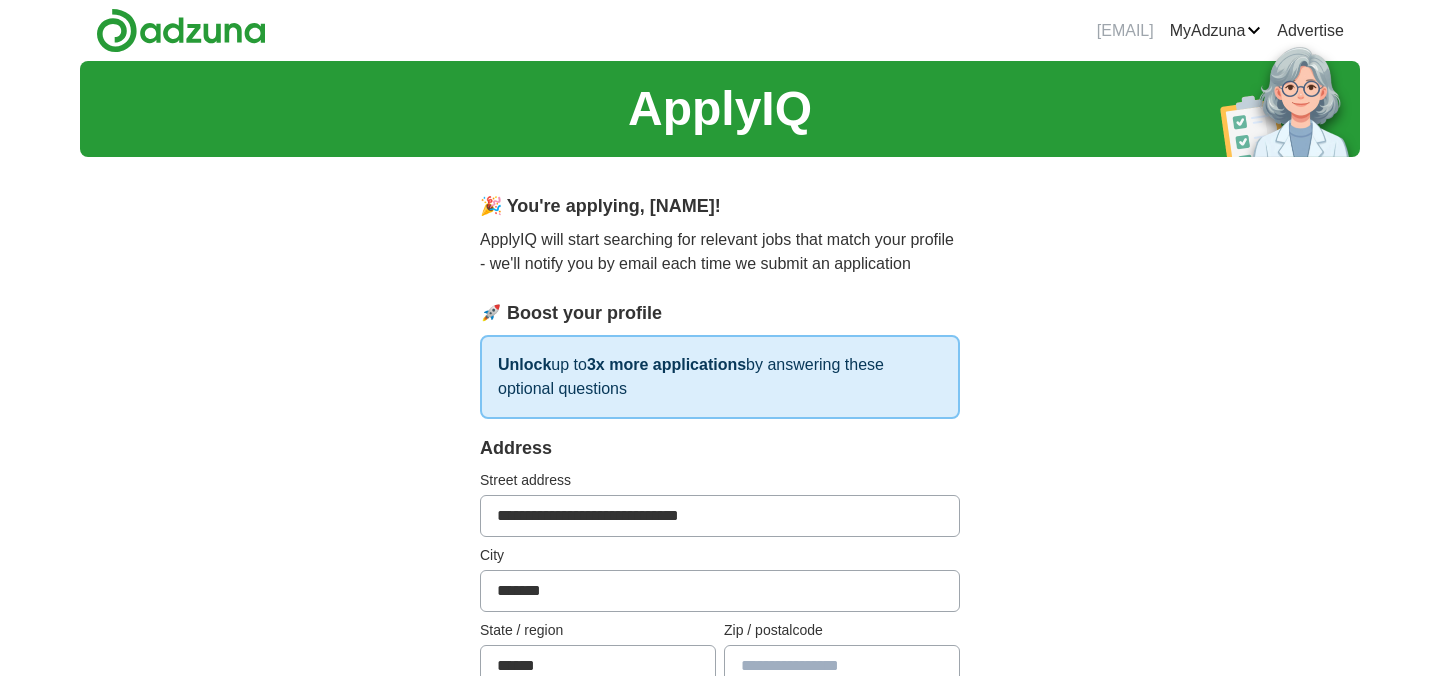 type on "*******" 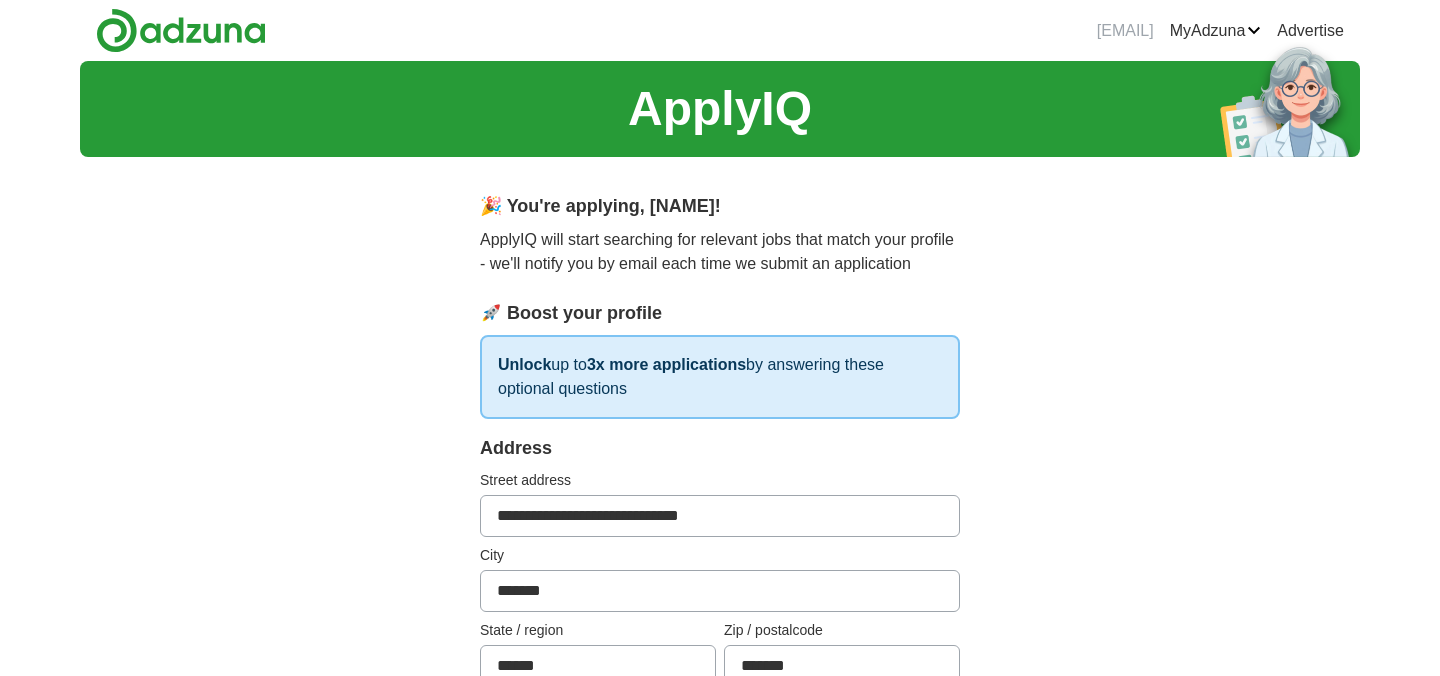 type on "**********" 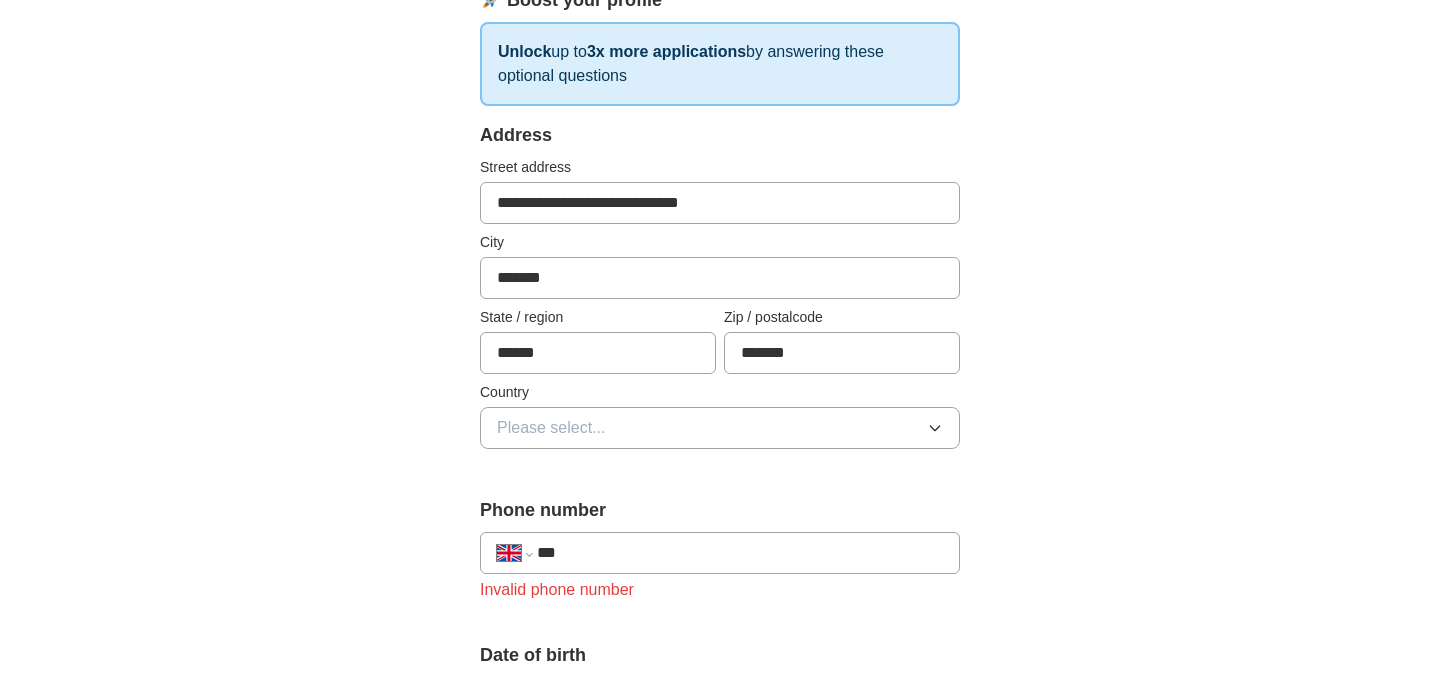 scroll, scrollTop: 314, scrollLeft: 0, axis: vertical 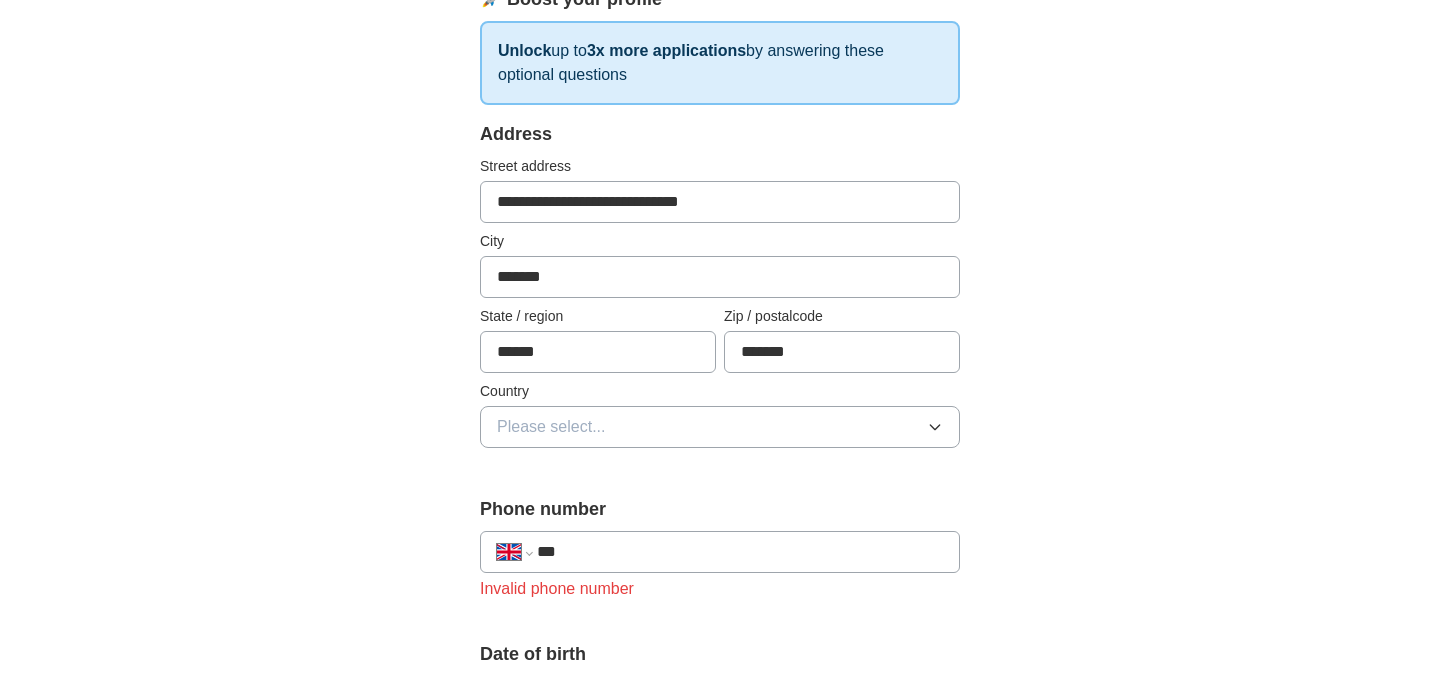 click on "**********" at bounding box center (720, 202) 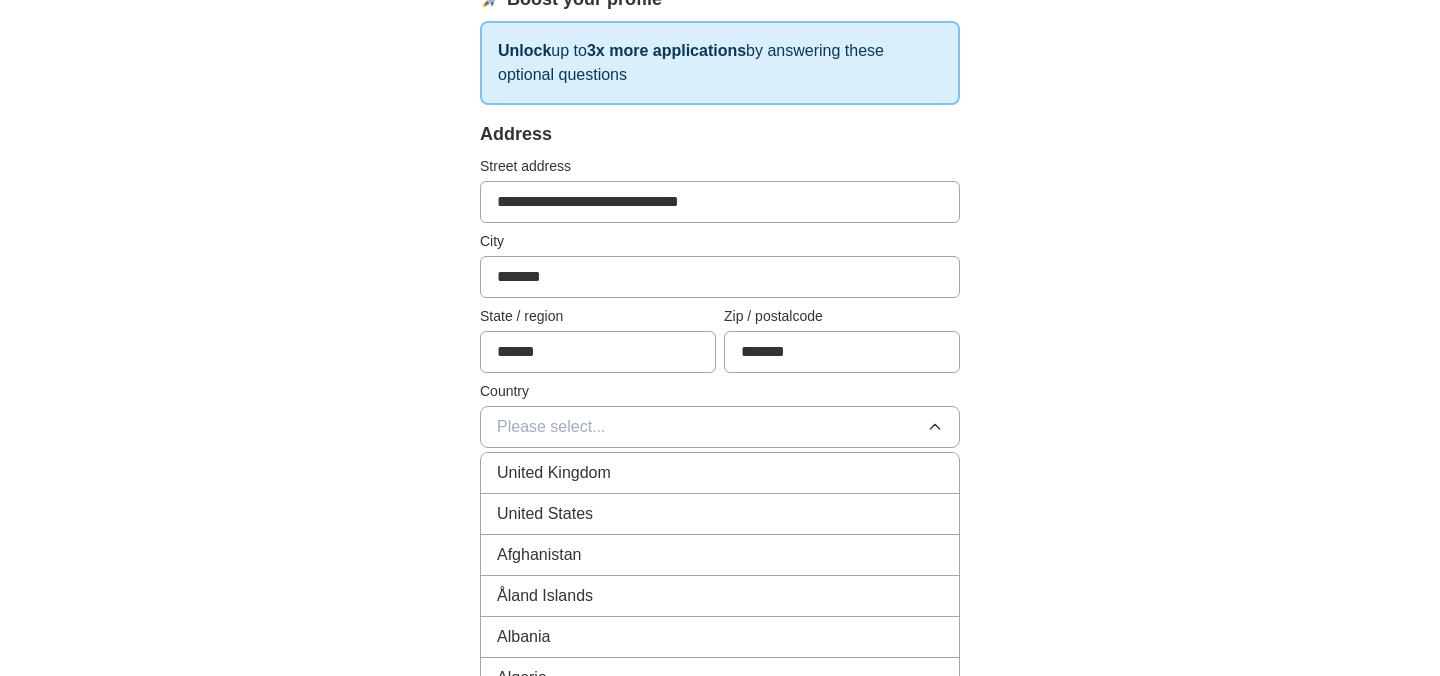 click on "United Kingdom" at bounding box center [554, 473] 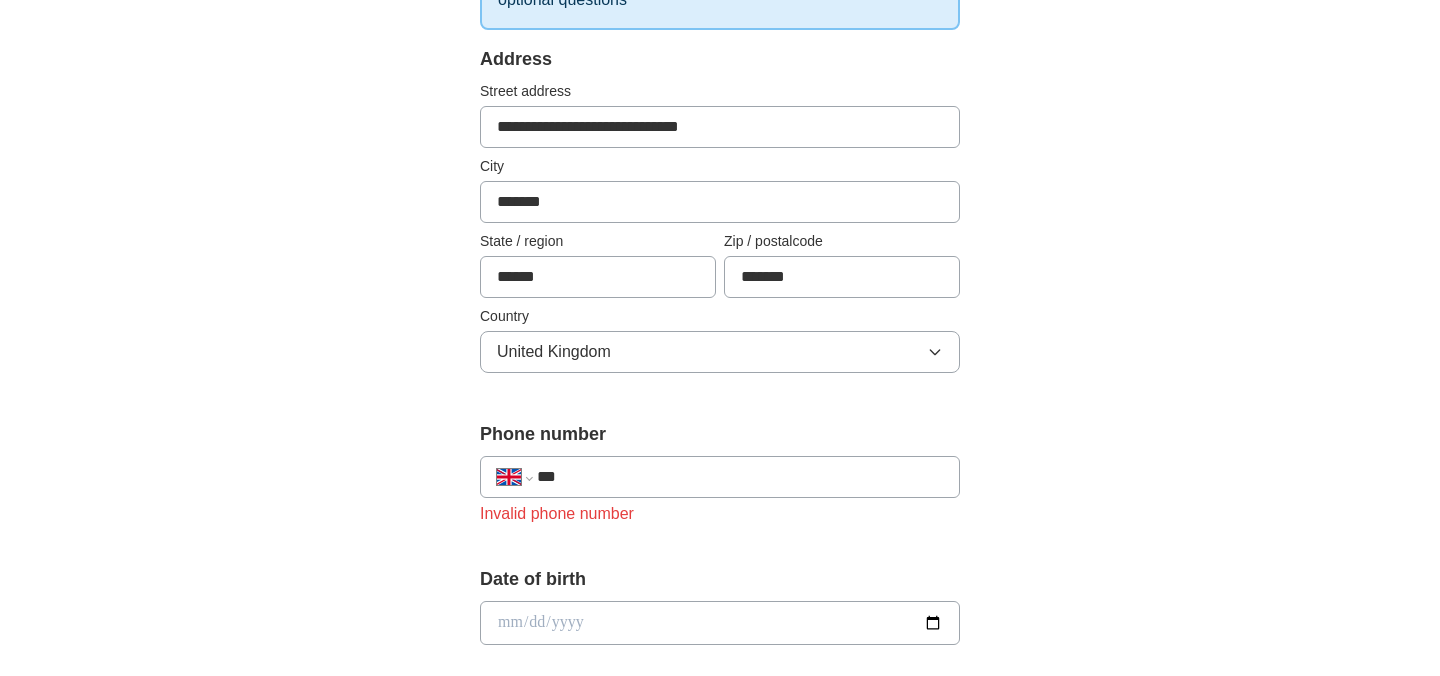 scroll, scrollTop: 446, scrollLeft: 0, axis: vertical 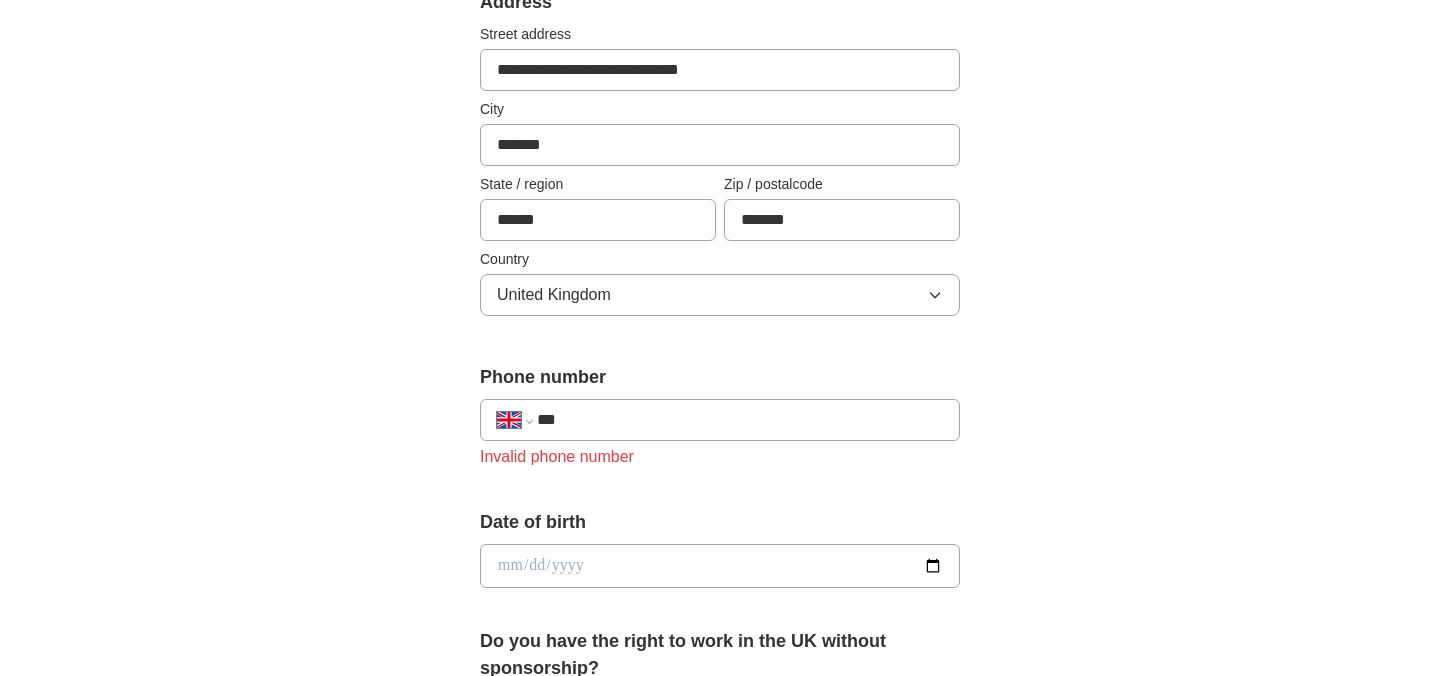 click on "***" at bounding box center (740, 420) 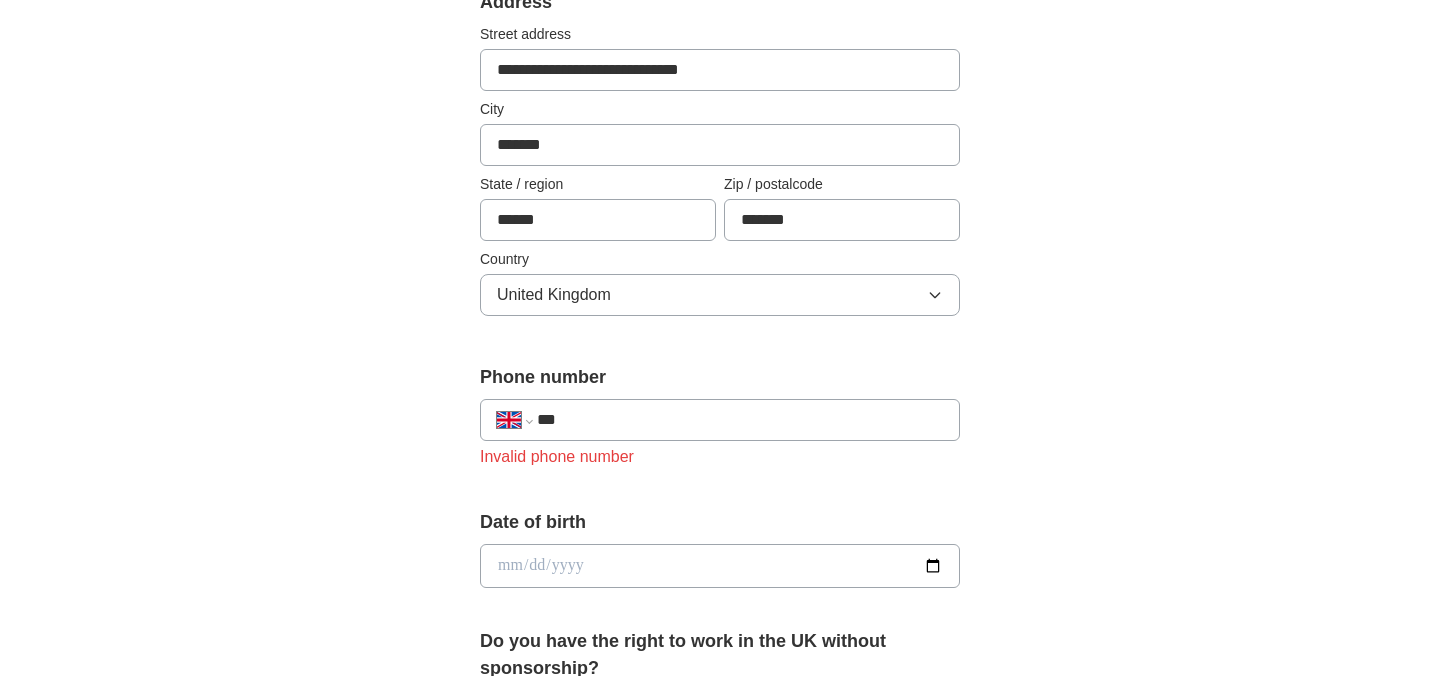 type on "**********" 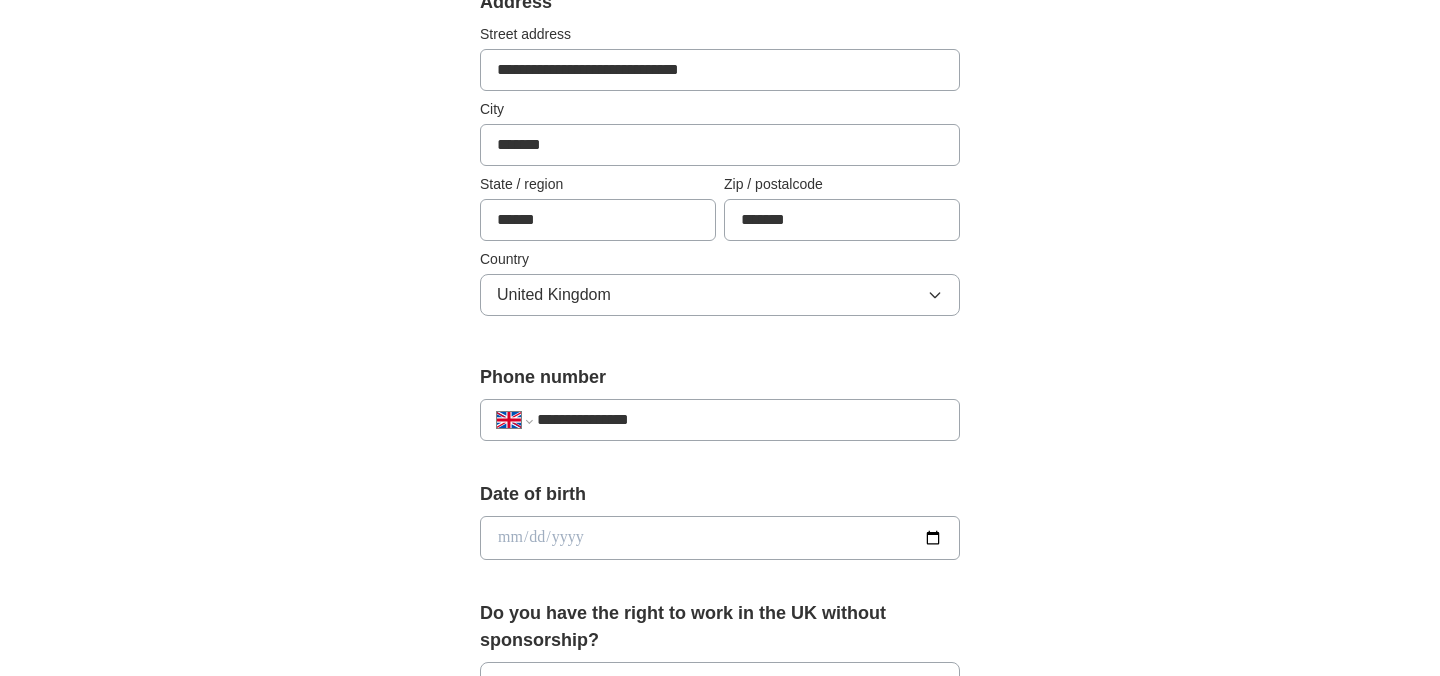 scroll, scrollTop: 569, scrollLeft: 0, axis: vertical 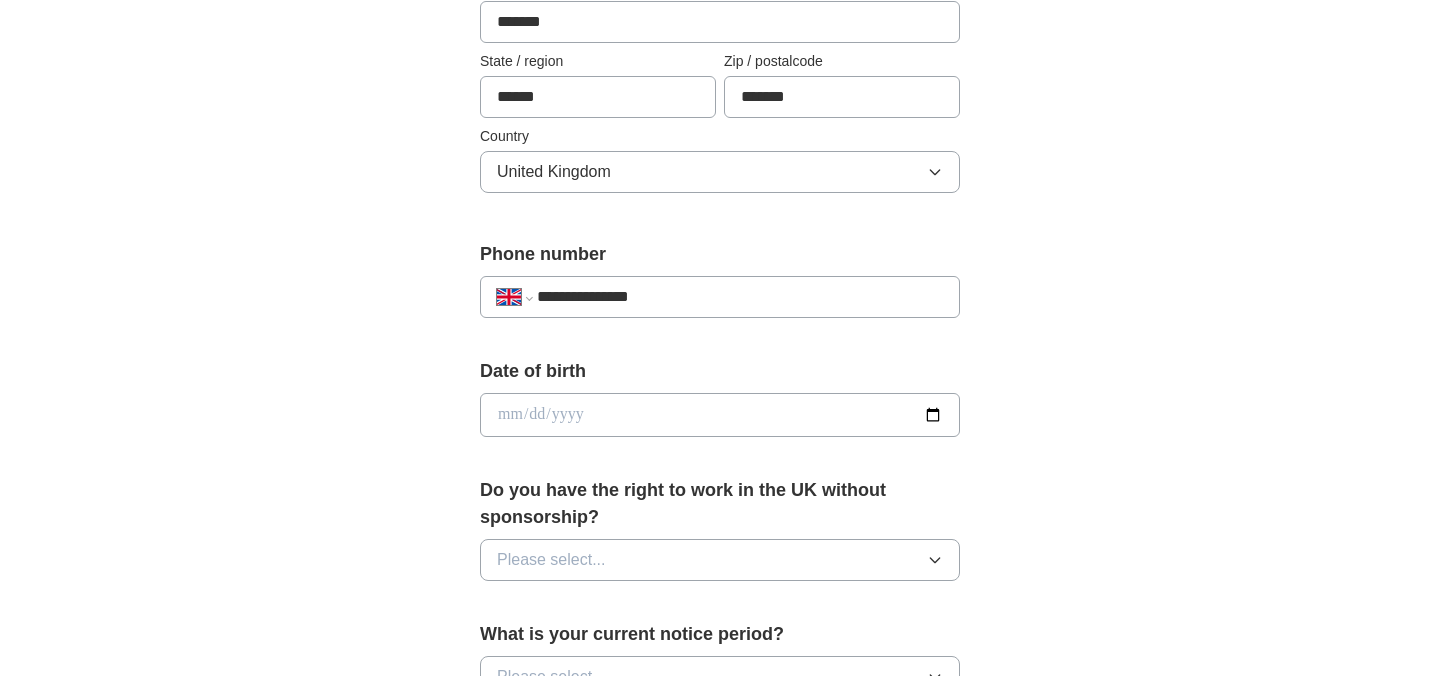 click at bounding box center (720, 415) 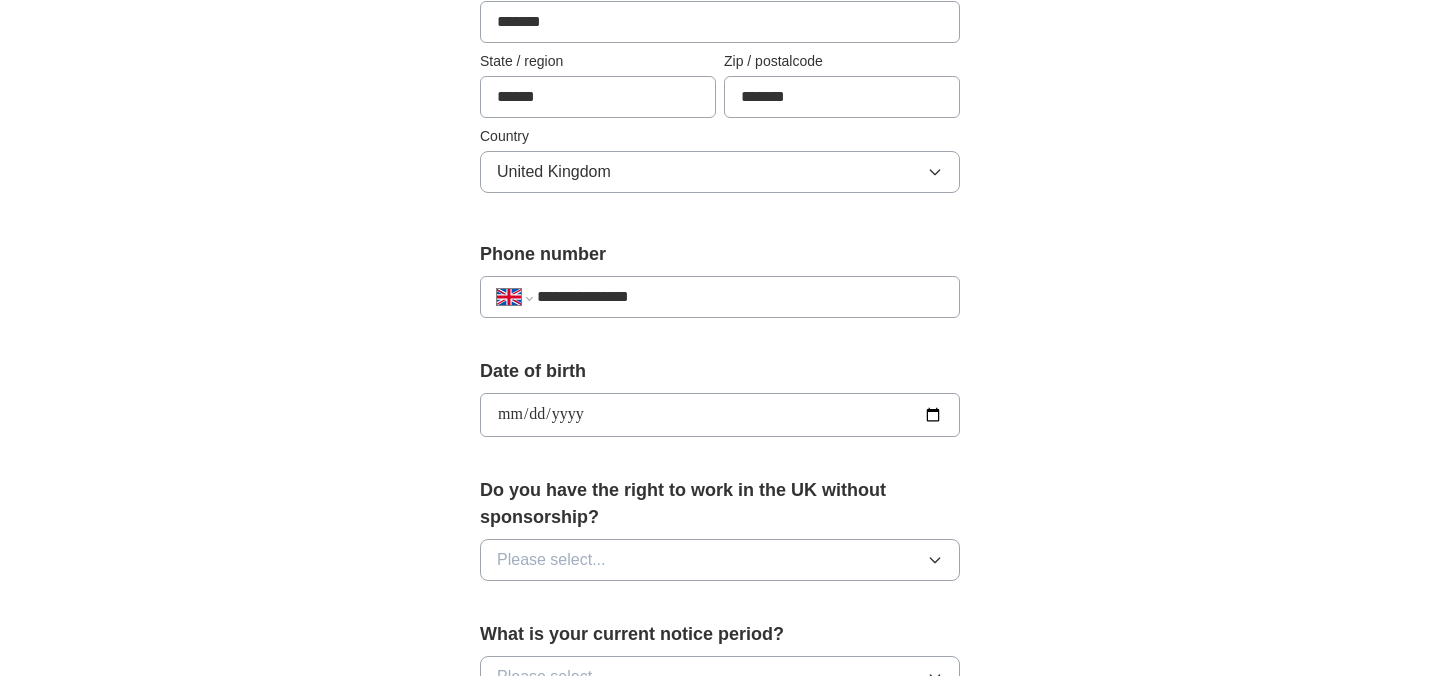 type on "**********" 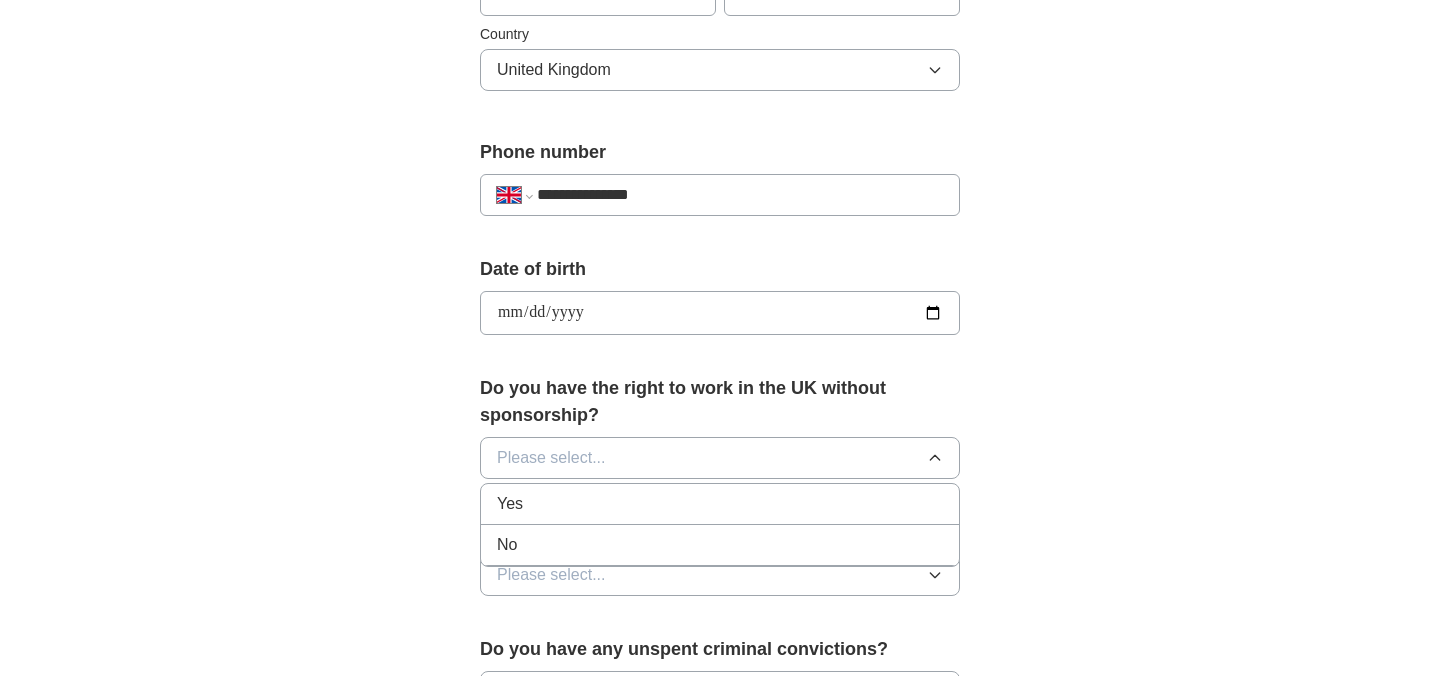 scroll, scrollTop: 674, scrollLeft: 0, axis: vertical 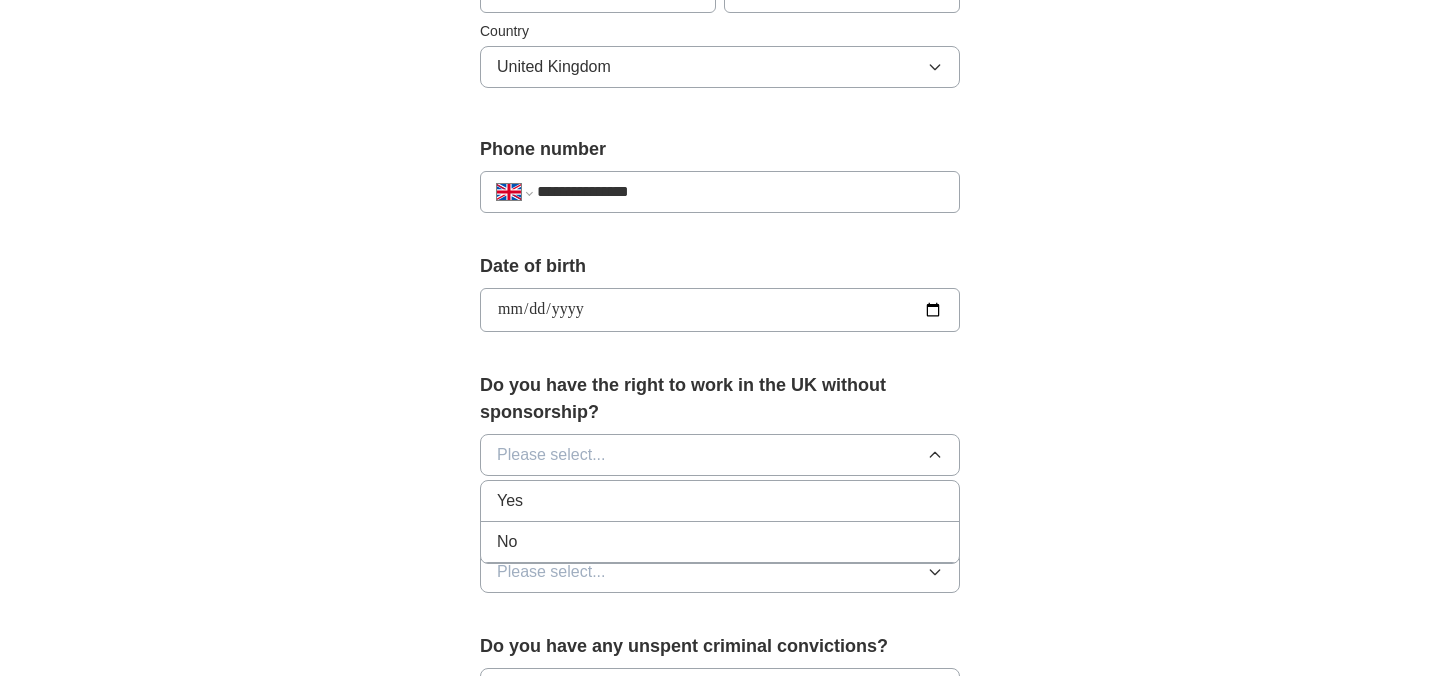 click on "Yes" at bounding box center (720, 501) 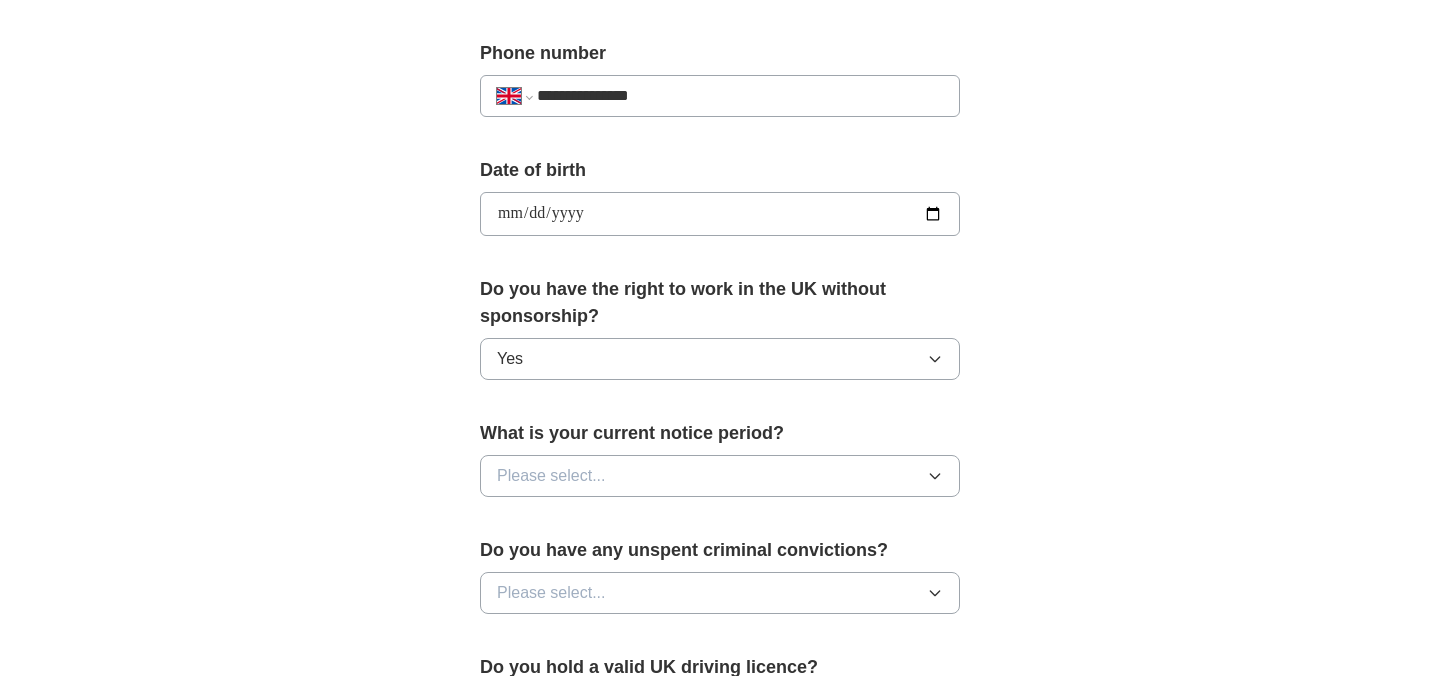 scroll, scrollTop: 789, scrollLeft: 0, axis: vertical 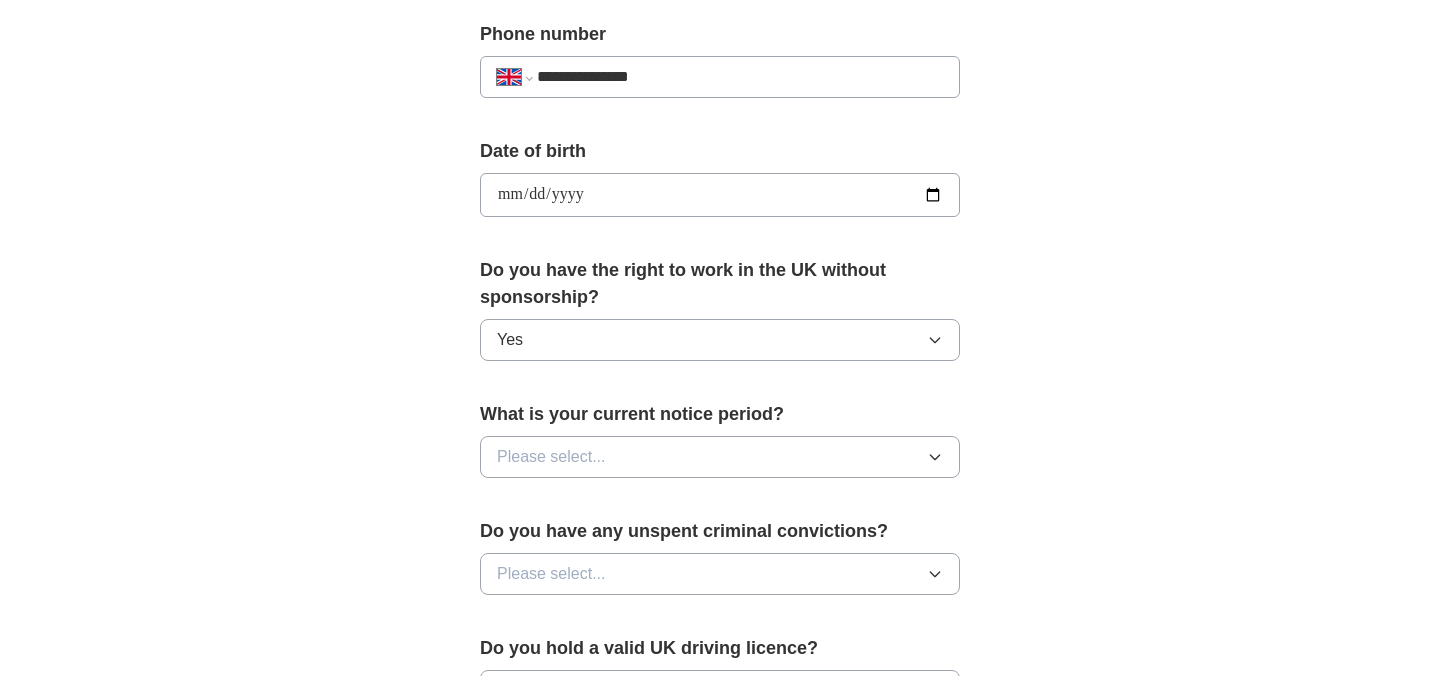click on "Please select..." at bounding box center (720, 457) 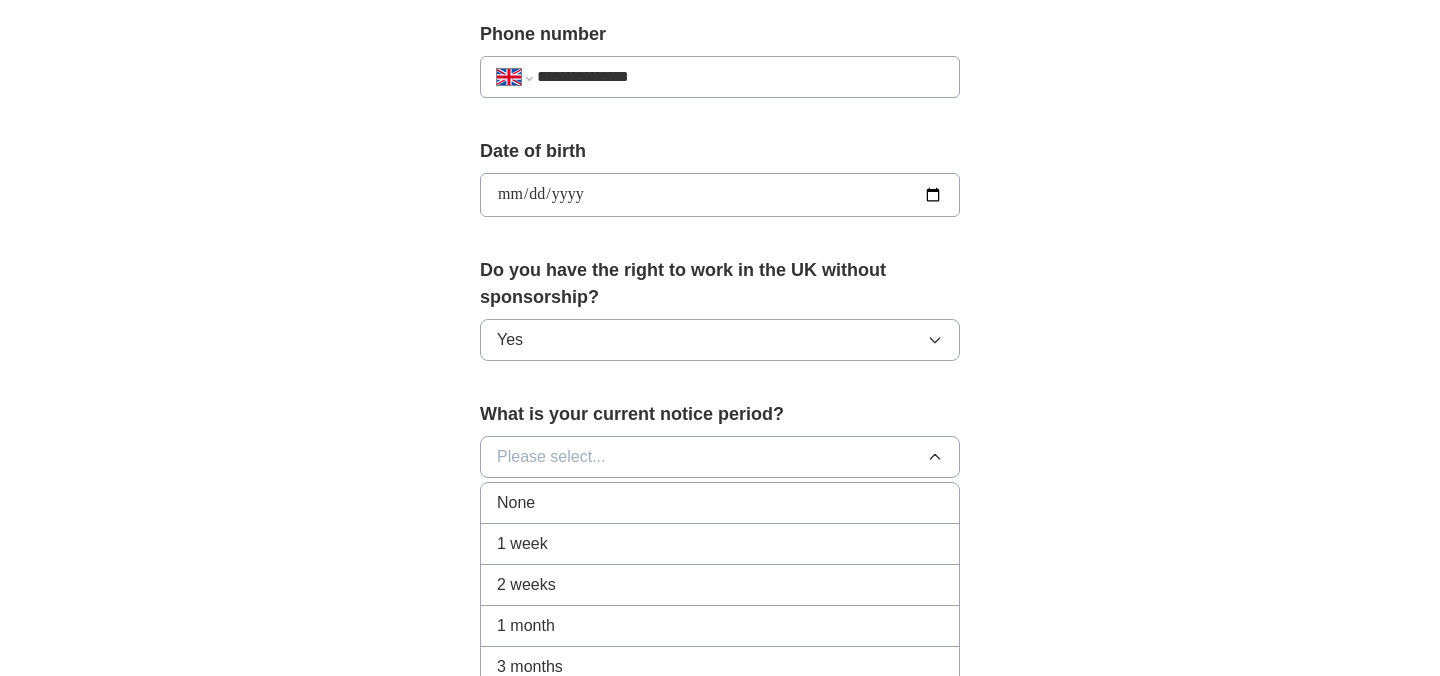 click on "None" at bounding box center [720, 503] 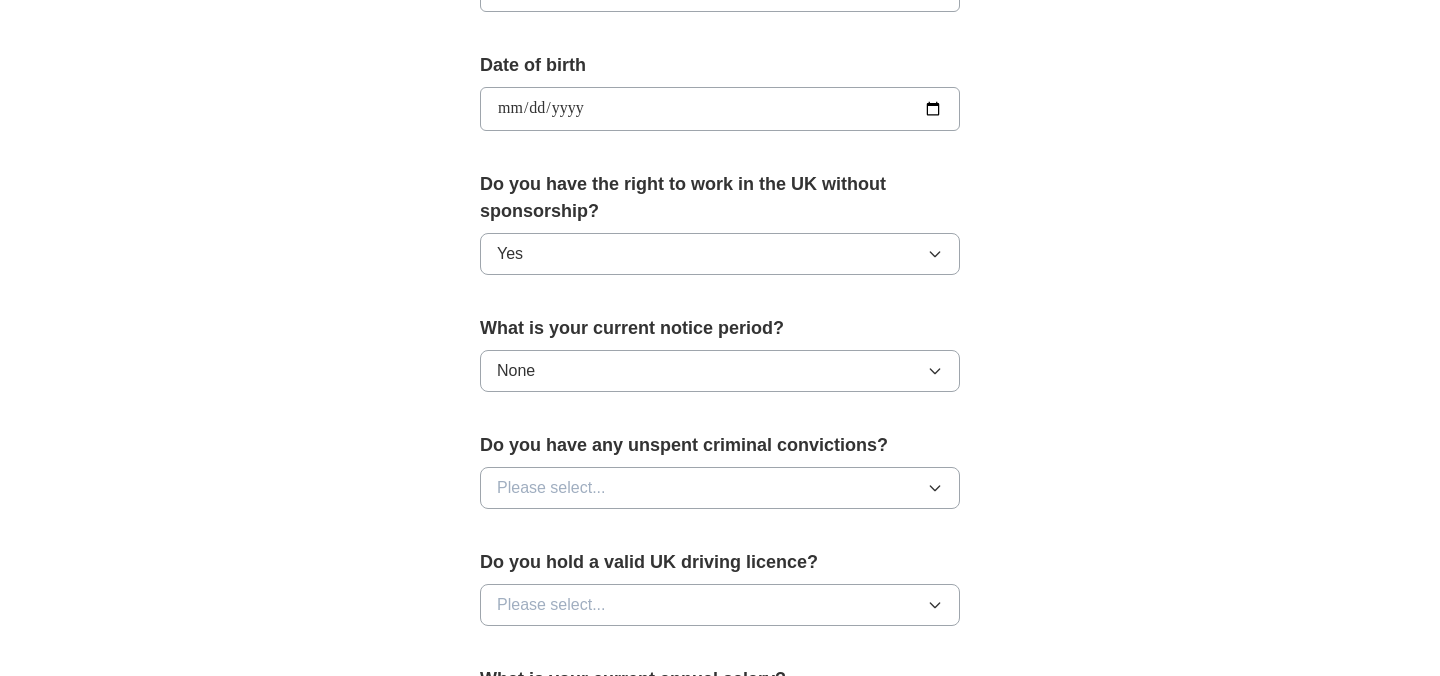 scroll, scrollTop: 927, scrollLeft: 0, axis: vertical 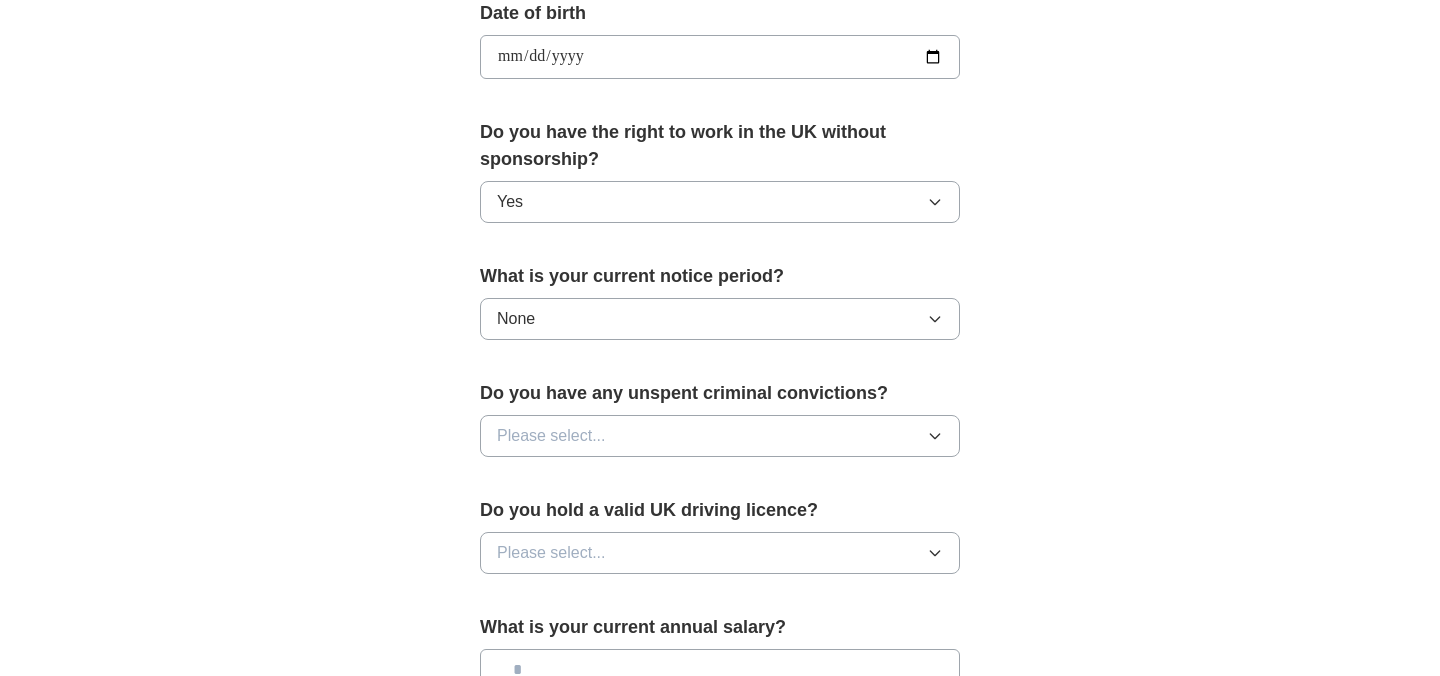 click on "Please select..." at bounding box center [720, 436] 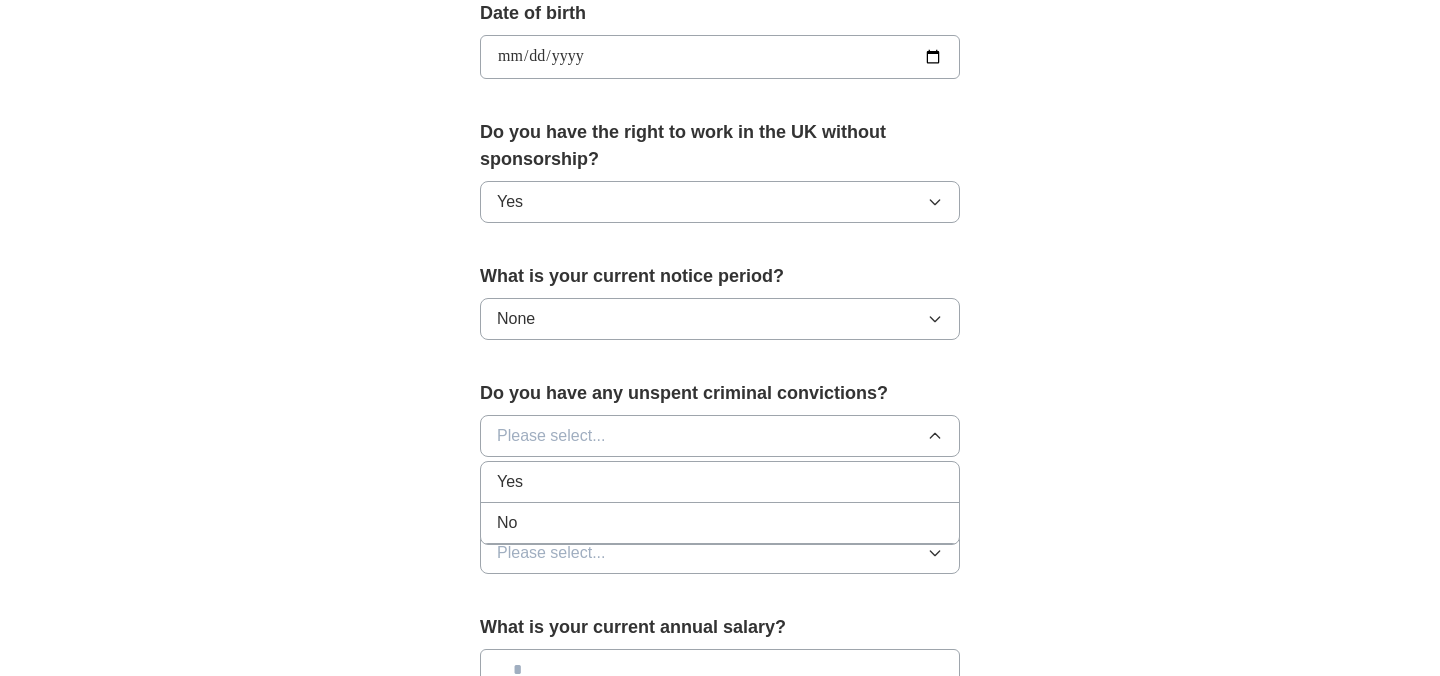 click on "No" at bounding box center (720, 523) 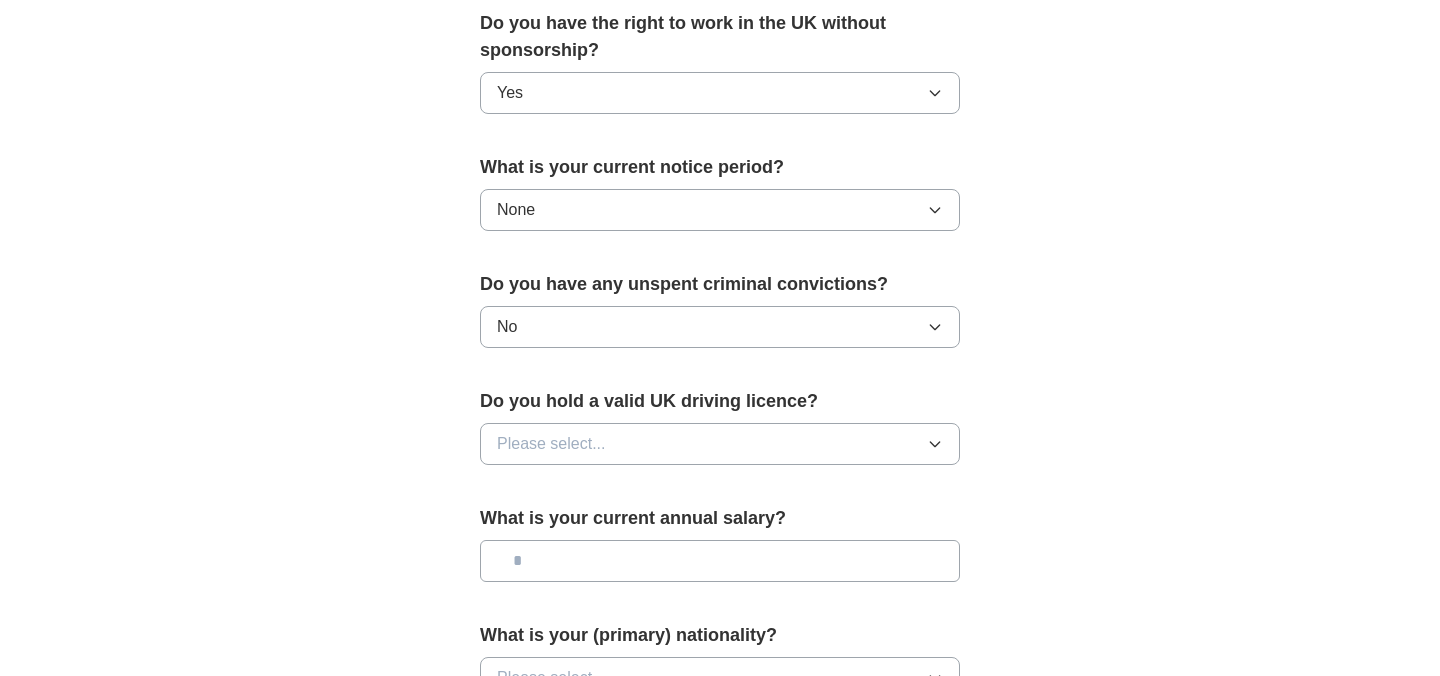 scroll, scrollTop: 1073, scrollLeft: 0, axis: vertical 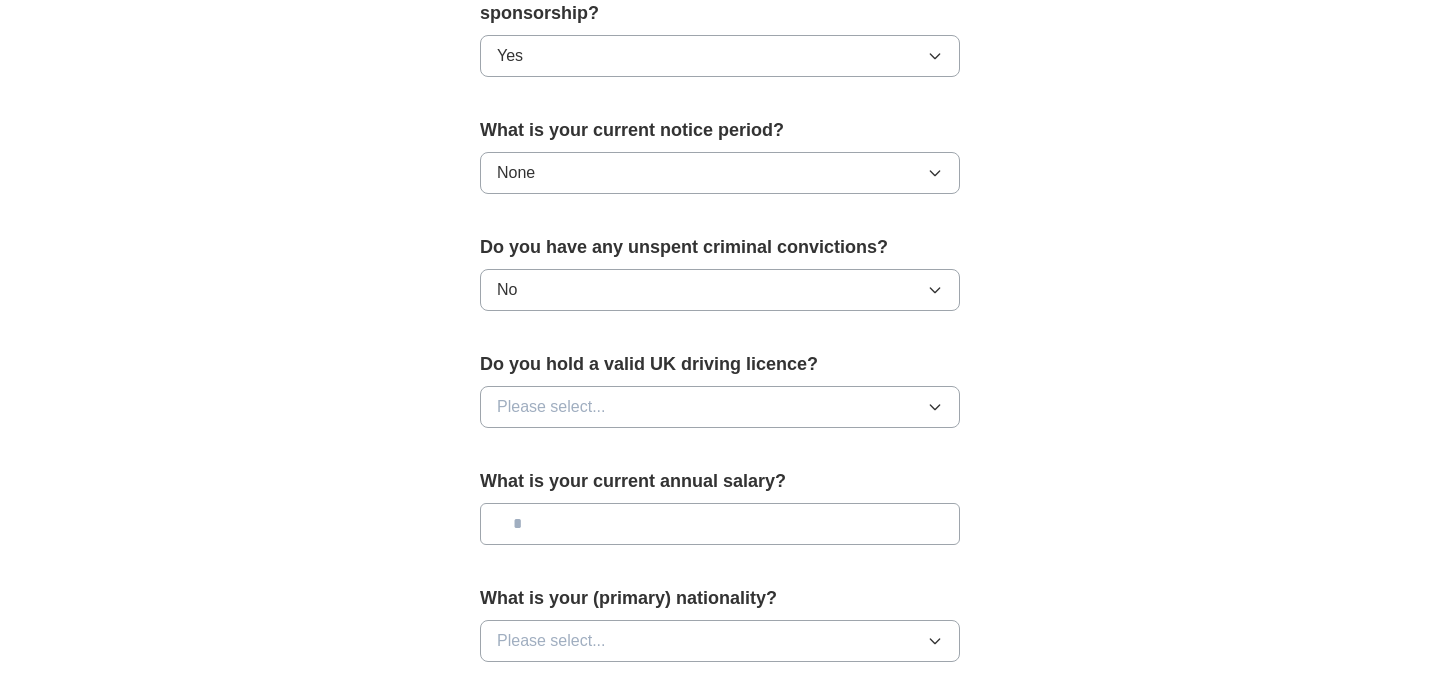 click on "Please select..." at bounding box center (720, 407) 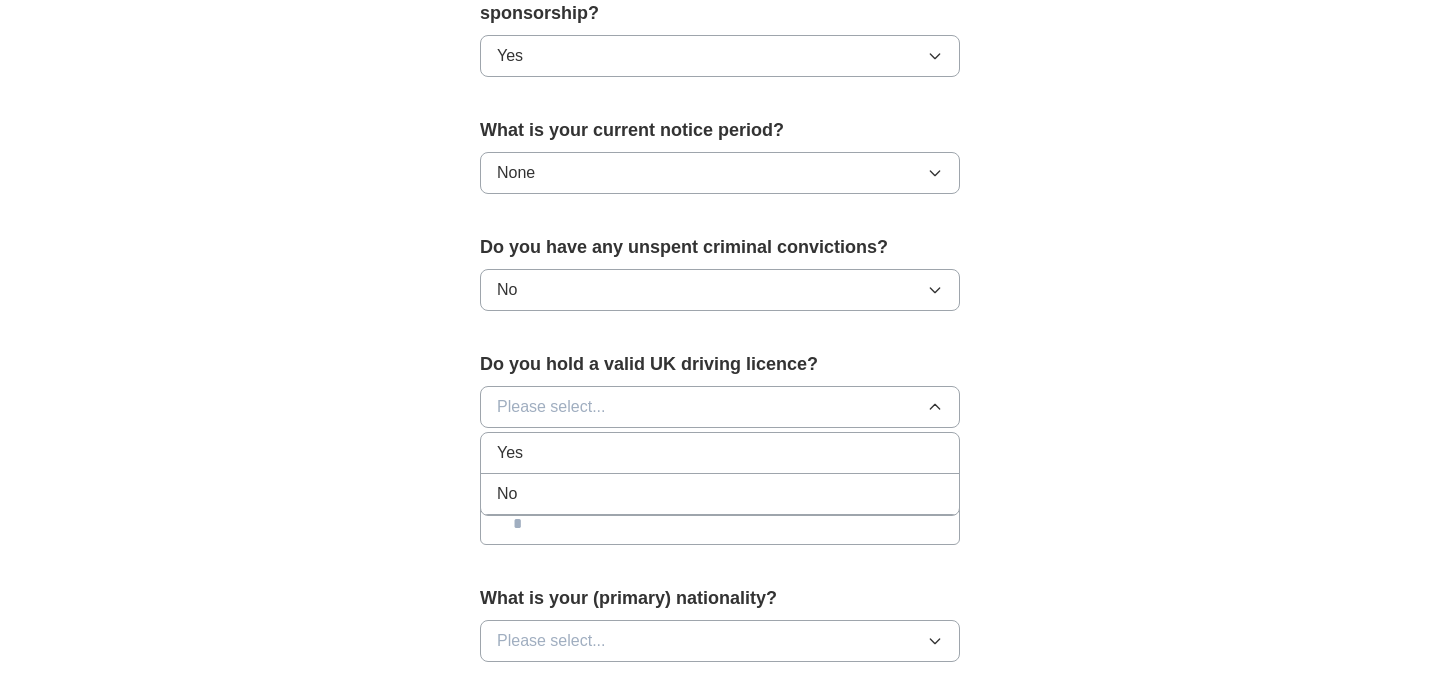 click on "No" at bounding box center [720, 494] 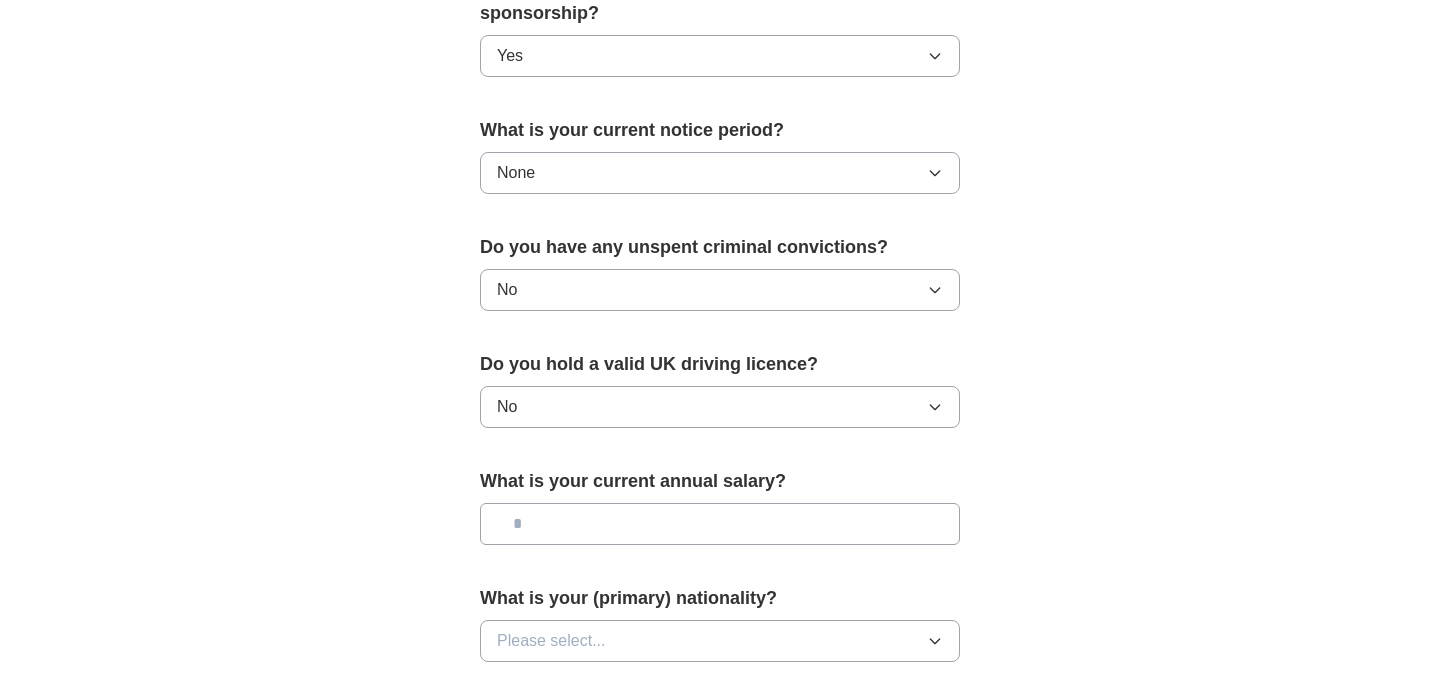scroll, scrollTop: 1223, scrollLeft: 0, axis: vertical 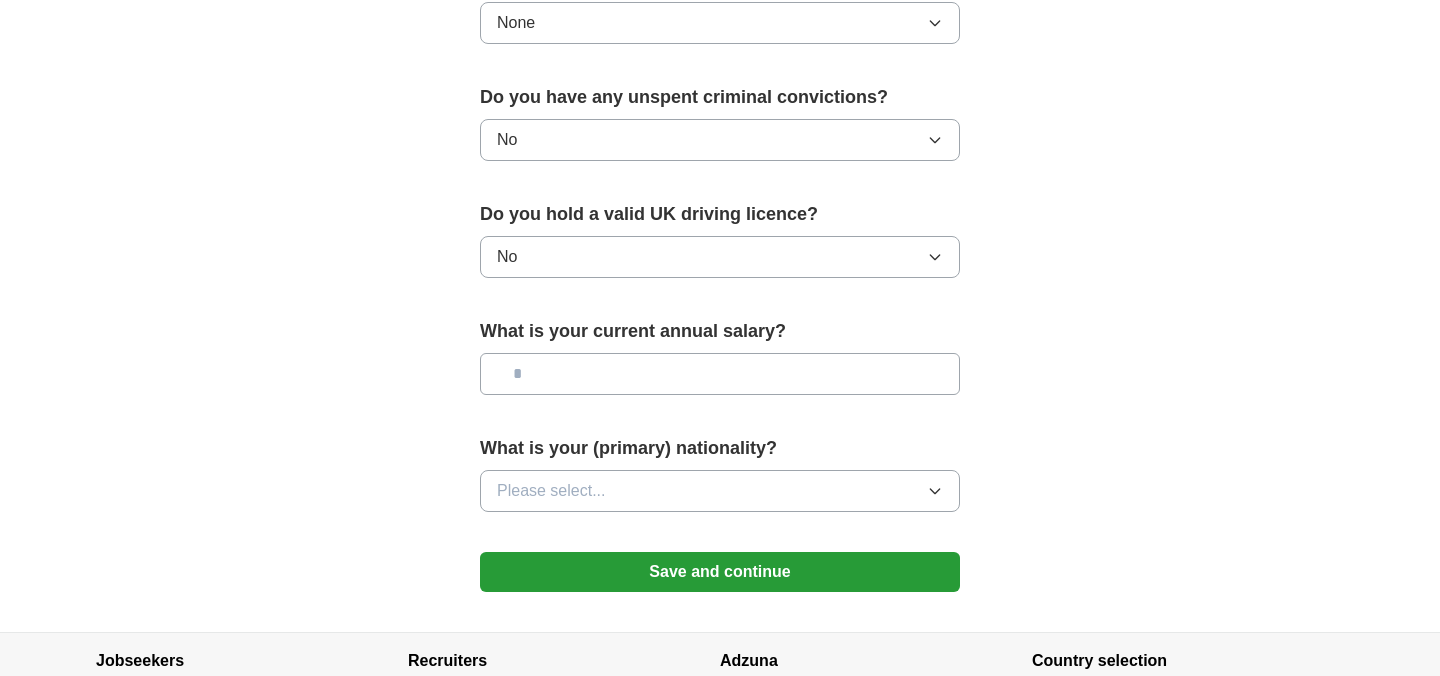 click at bounding box center (720, 374) 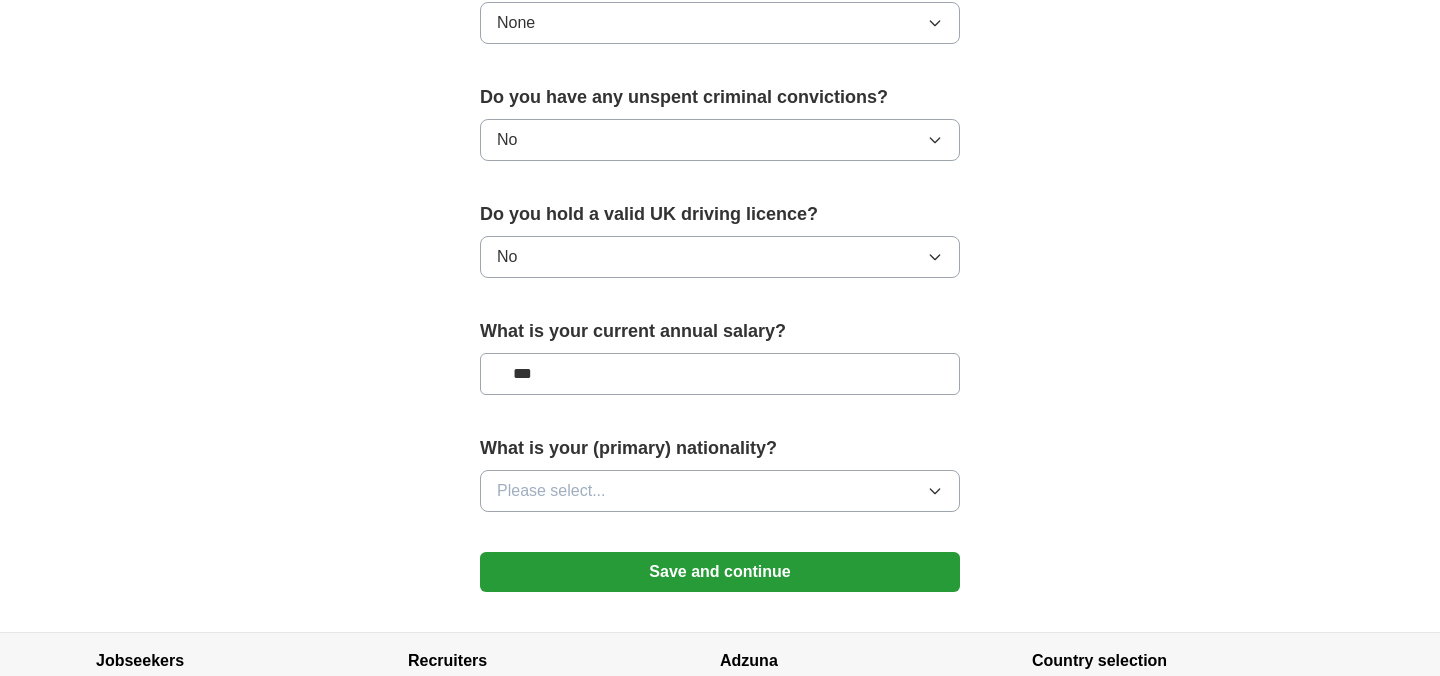 type on "**" 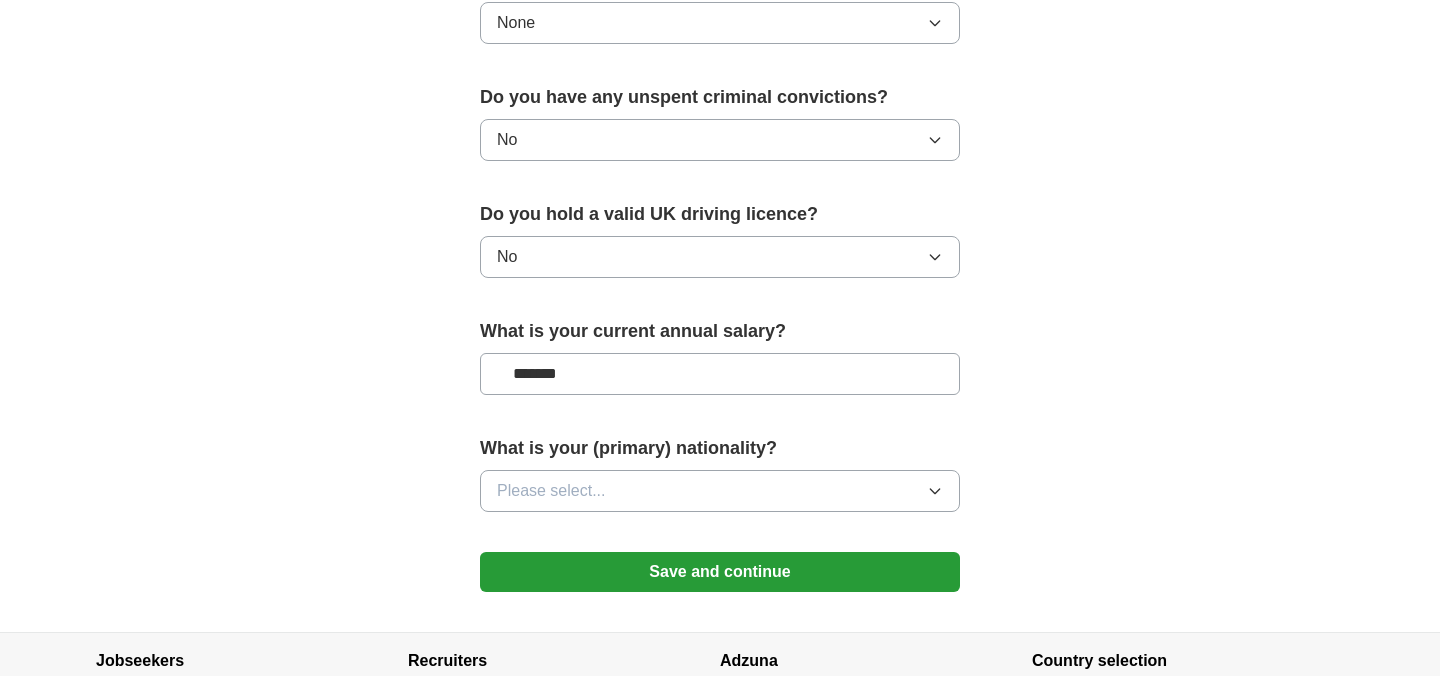 type on "*******" 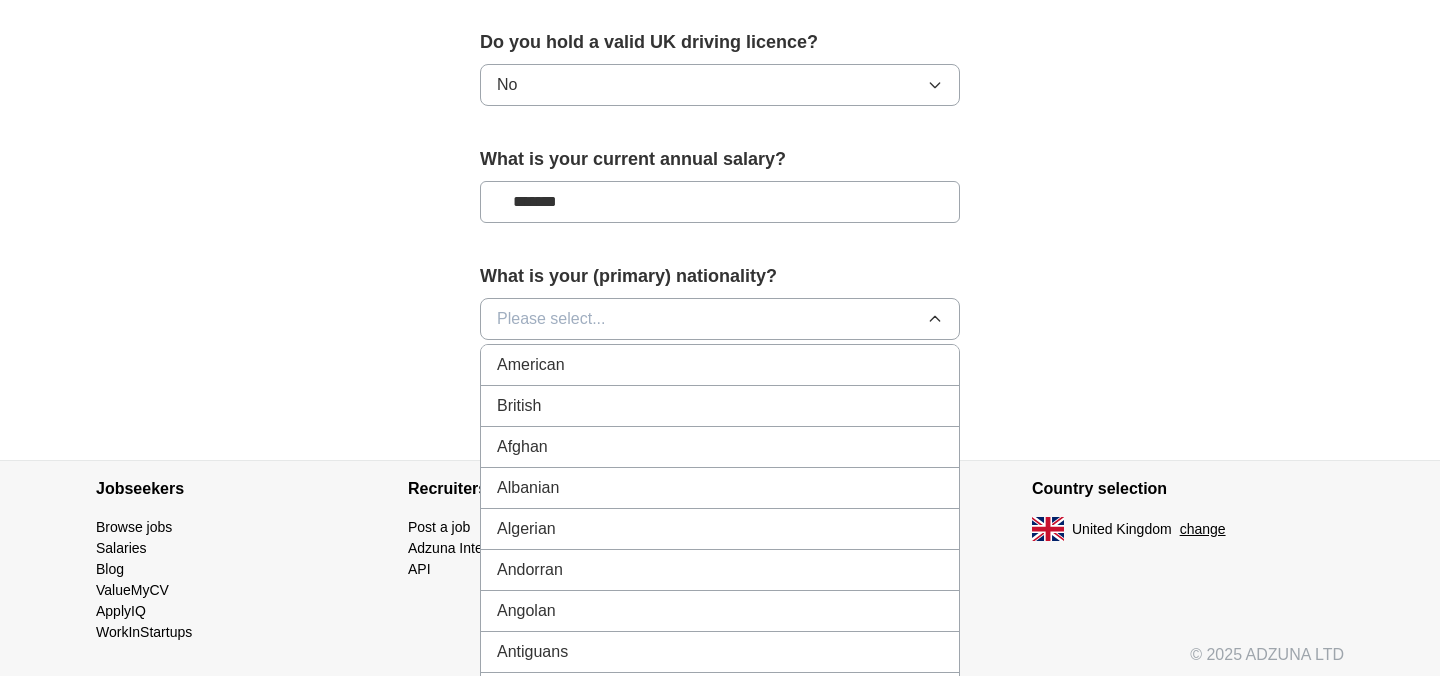 scroll, scrollTop: 1397, scrollLeft: 0, axis: vertical 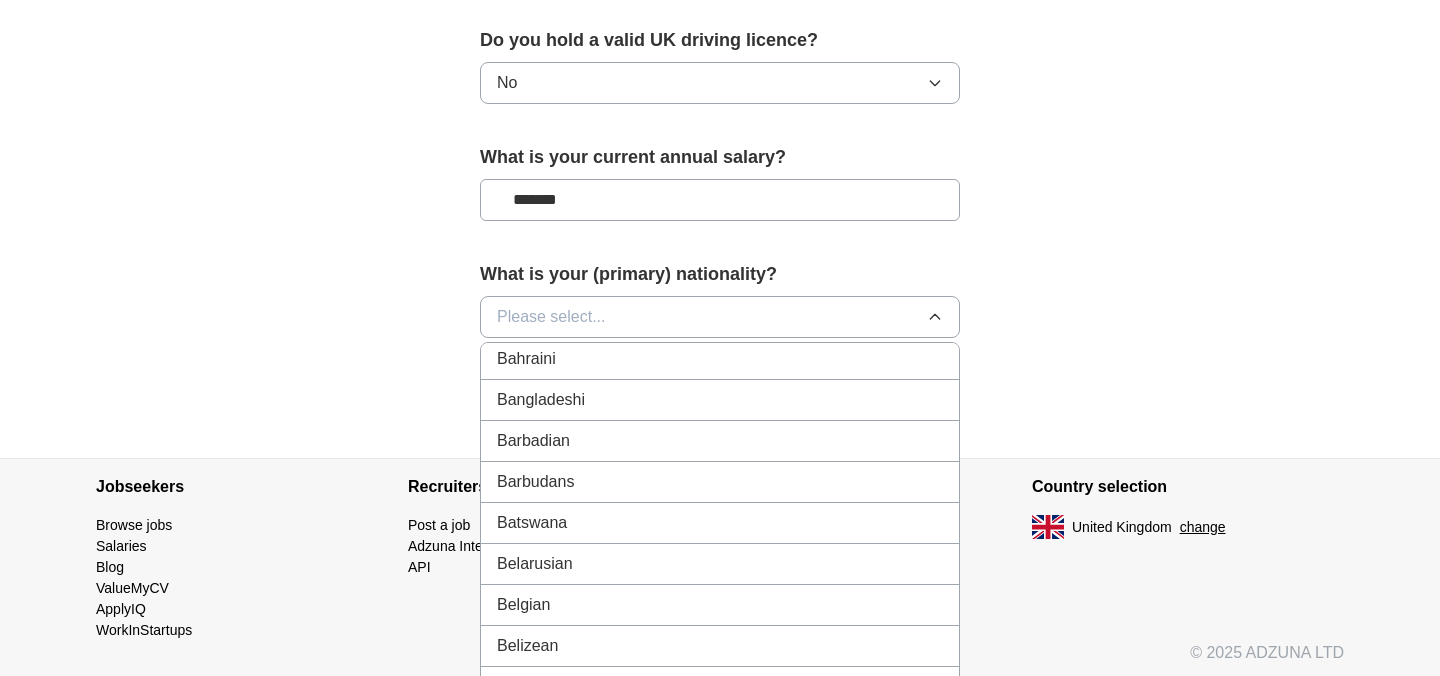 type 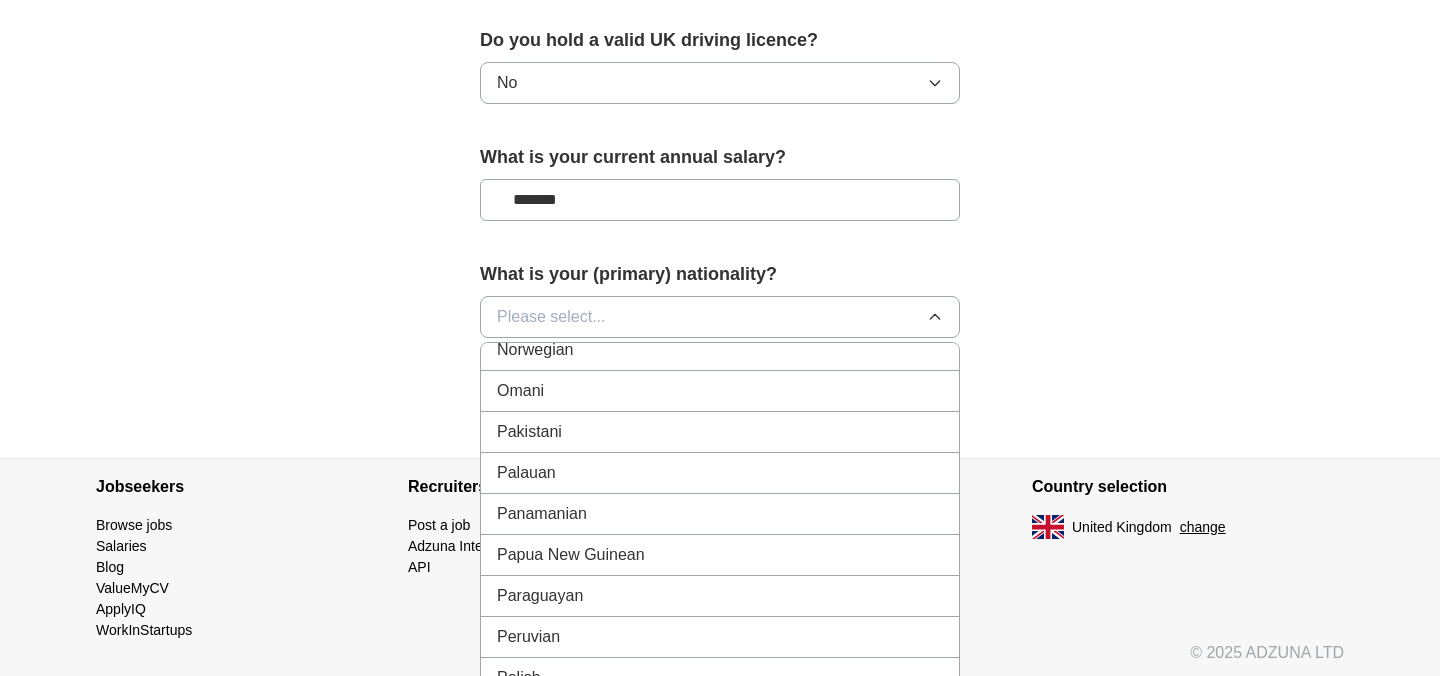 scroll, scrollTop: 5448, scrollLeft: 0, axis: vertical 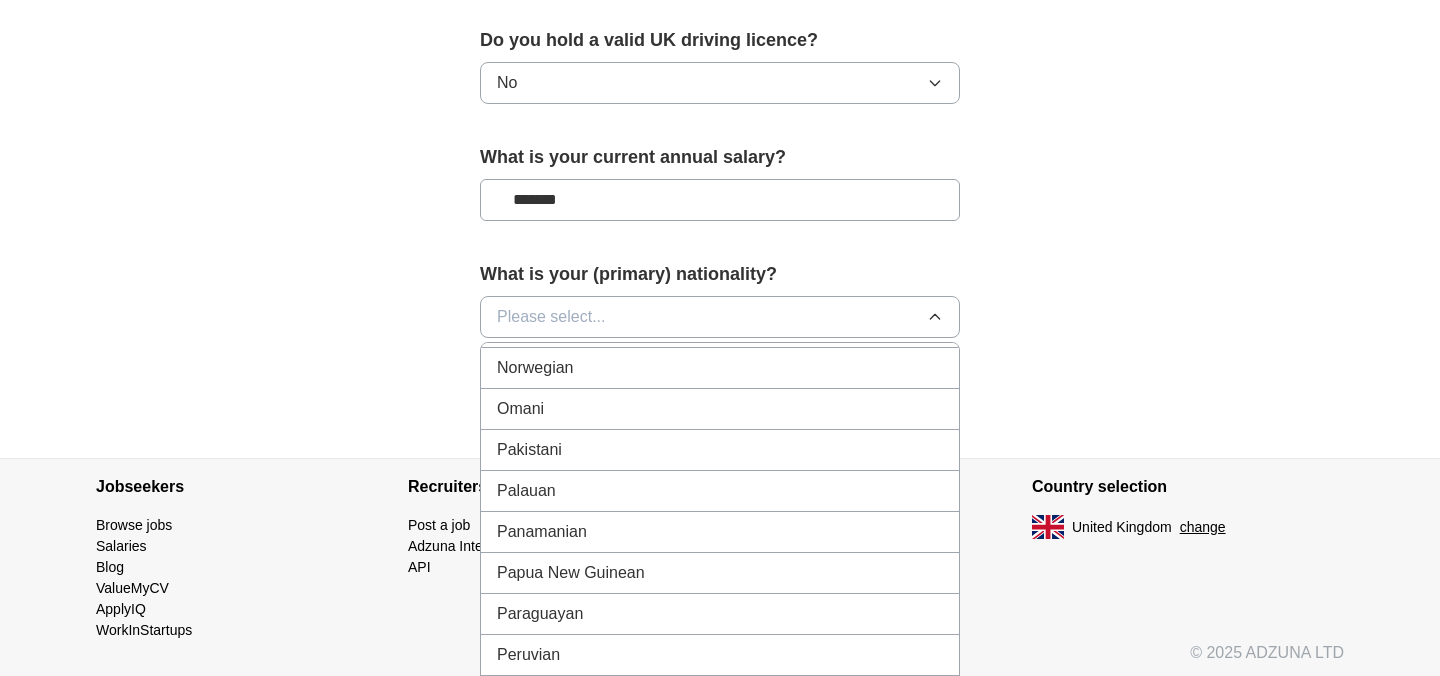click on "Pakistani" at bounding box center [720, 450] 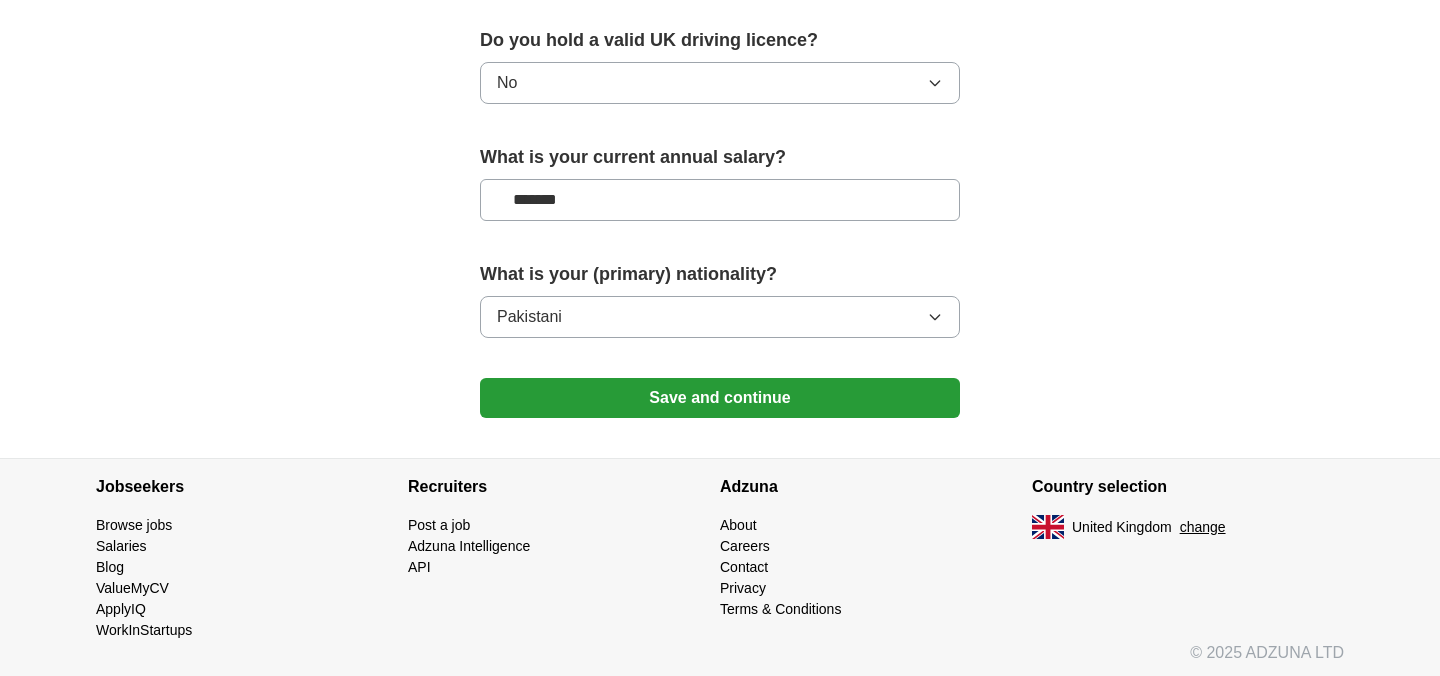 scroll, scrollTop: 1402, scrollLeft: 0, axis: vertical 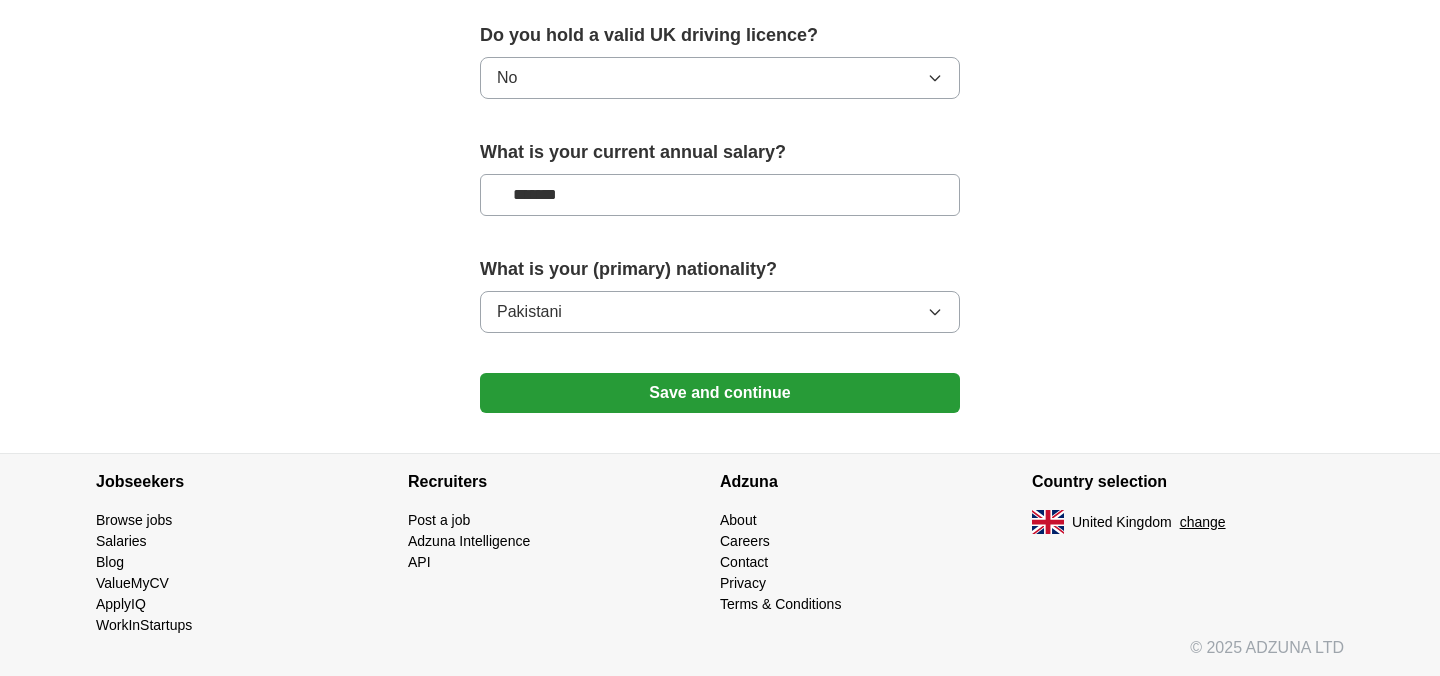 click on "Save and continue" at bounding box center [720, 393] 